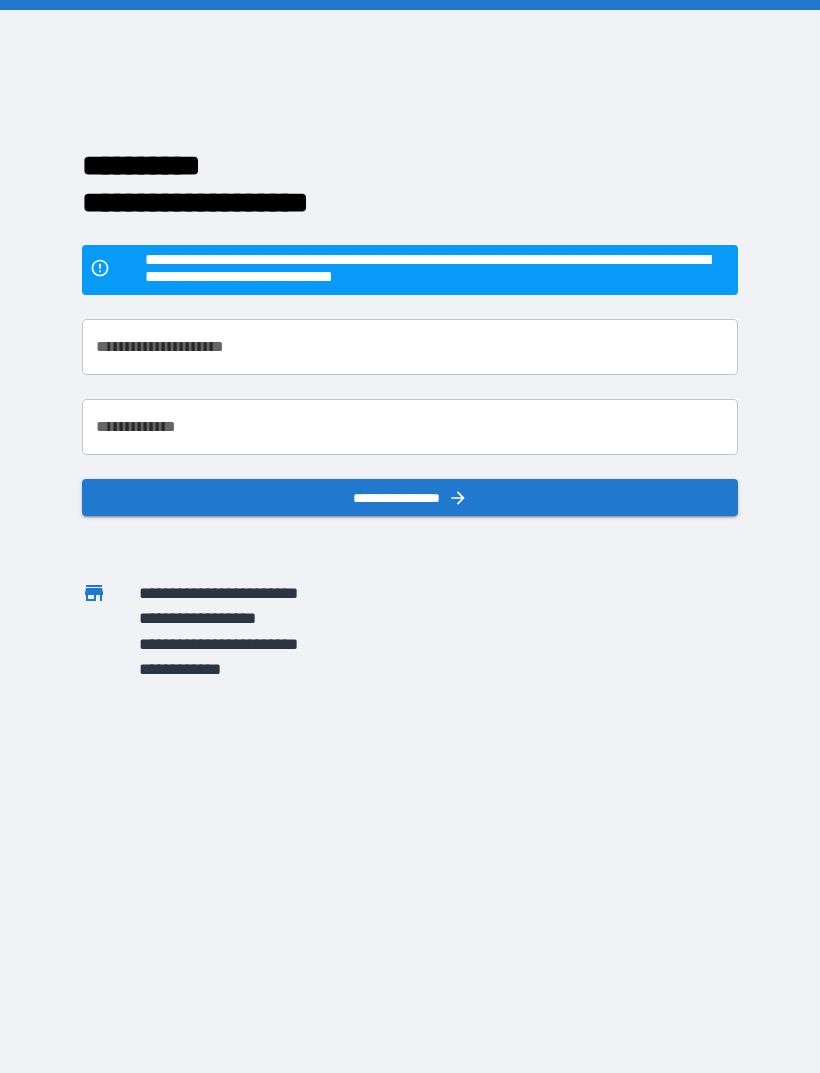 scroll, scrollTop: 0, scrollLeft: 0, axis: both 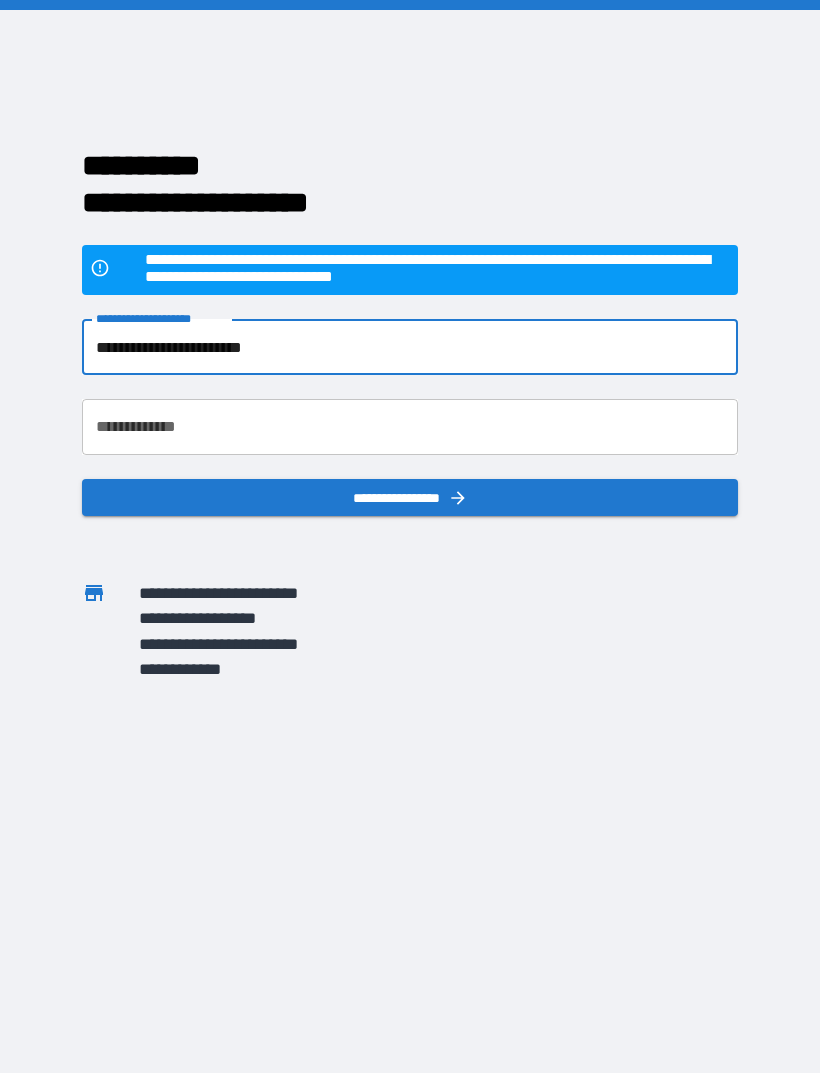 type on "**********" 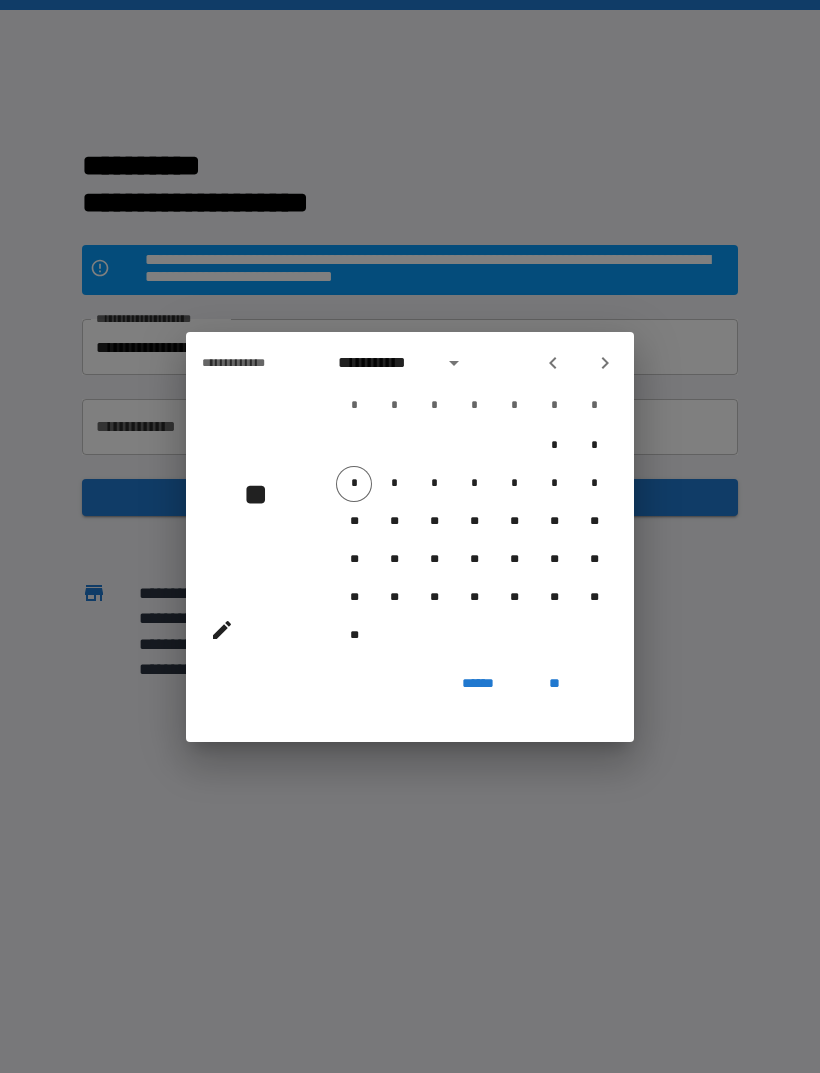 click 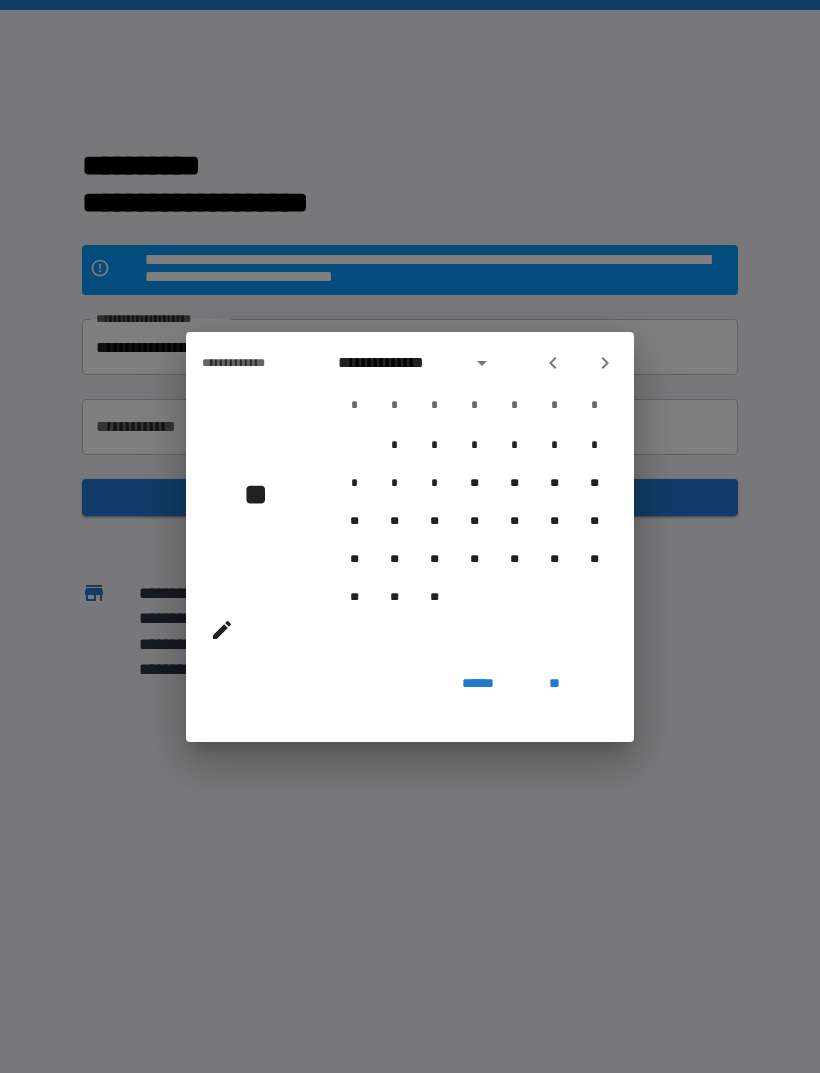 click at bounding box center [605, 363] 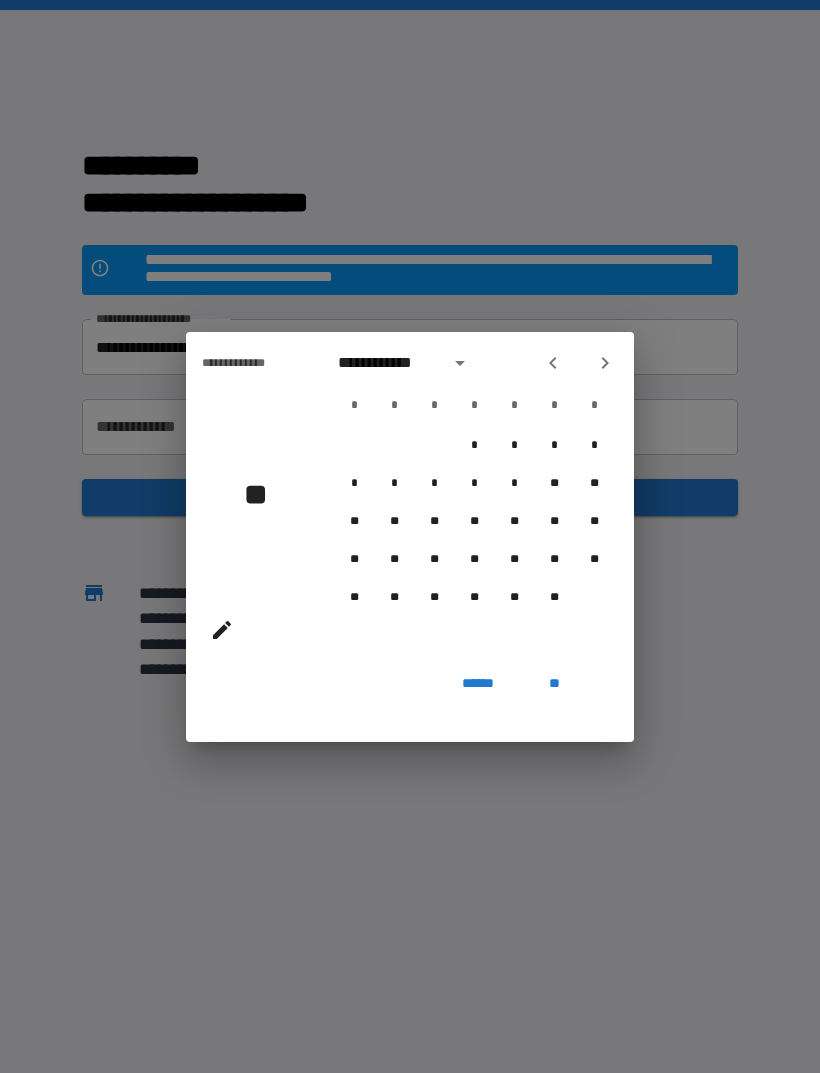 click 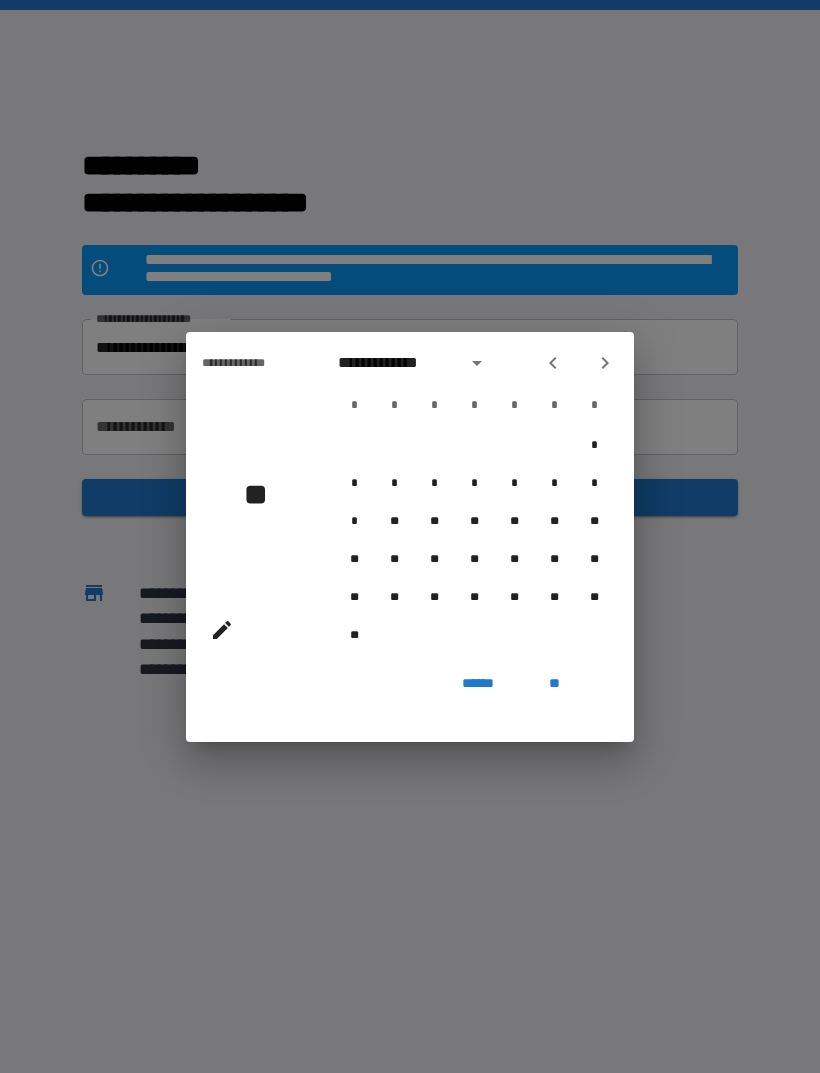 click at bounding box center (605, 363) 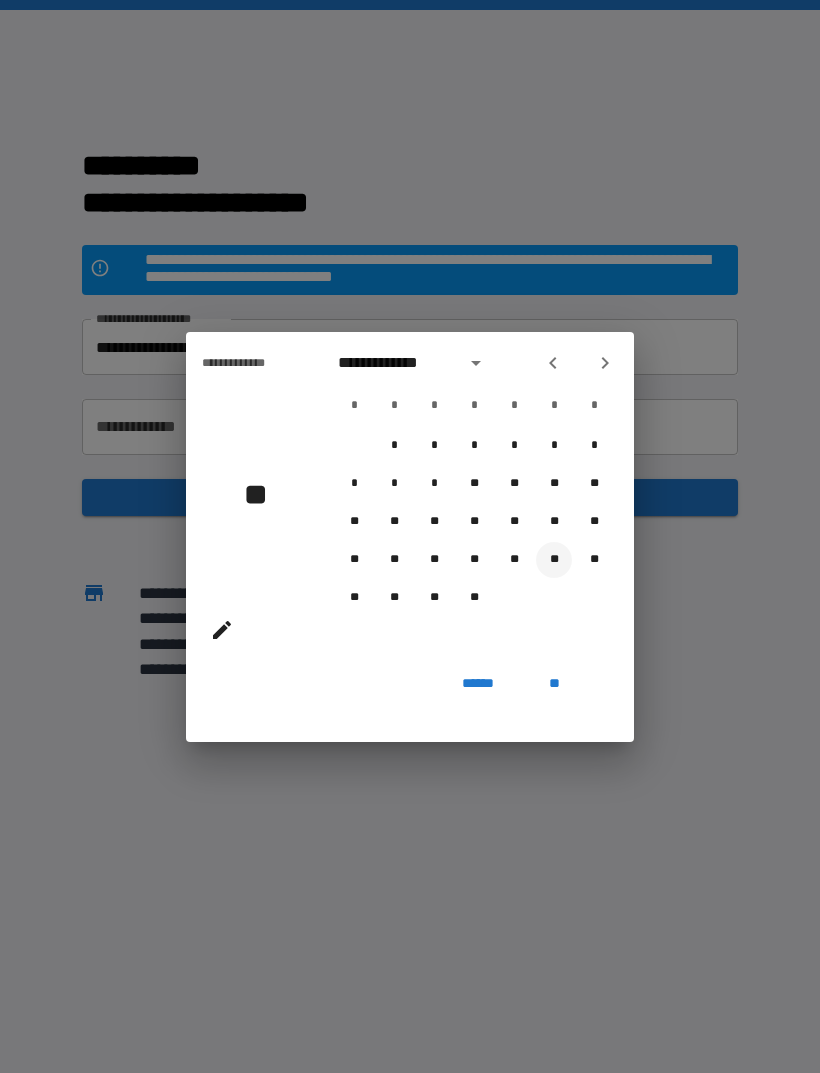 click on "**" at bounding box center [554, 560] 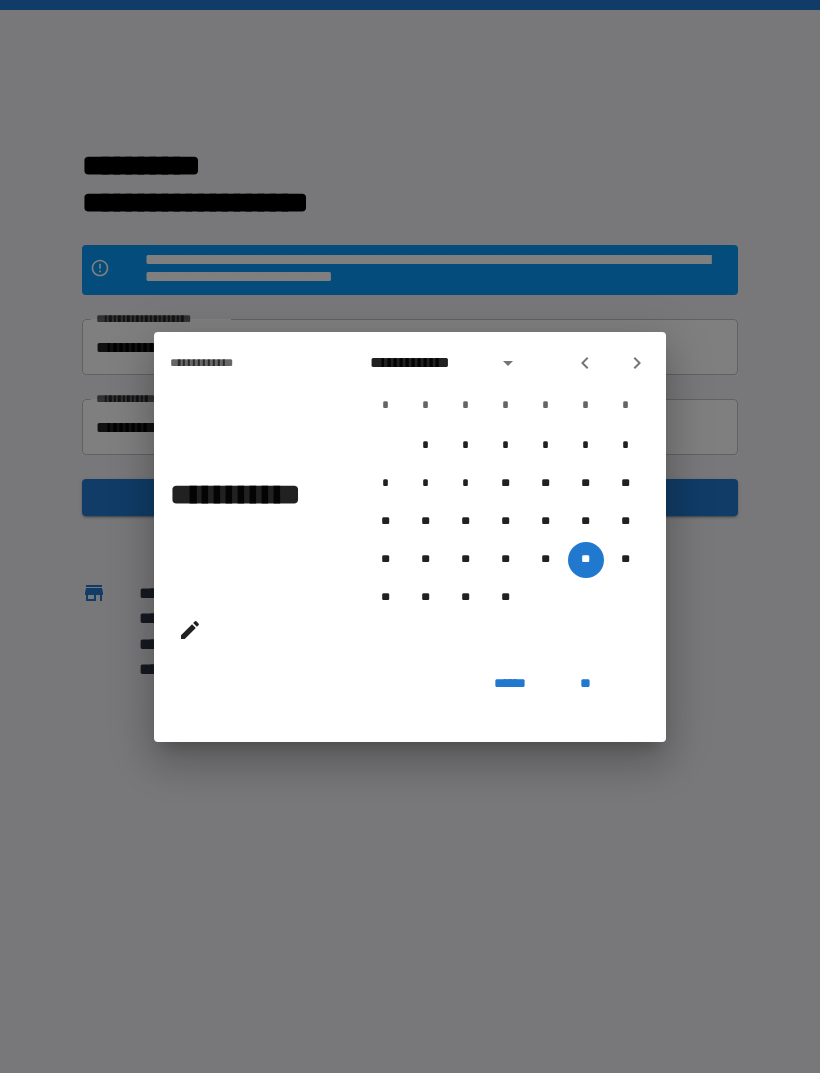 click 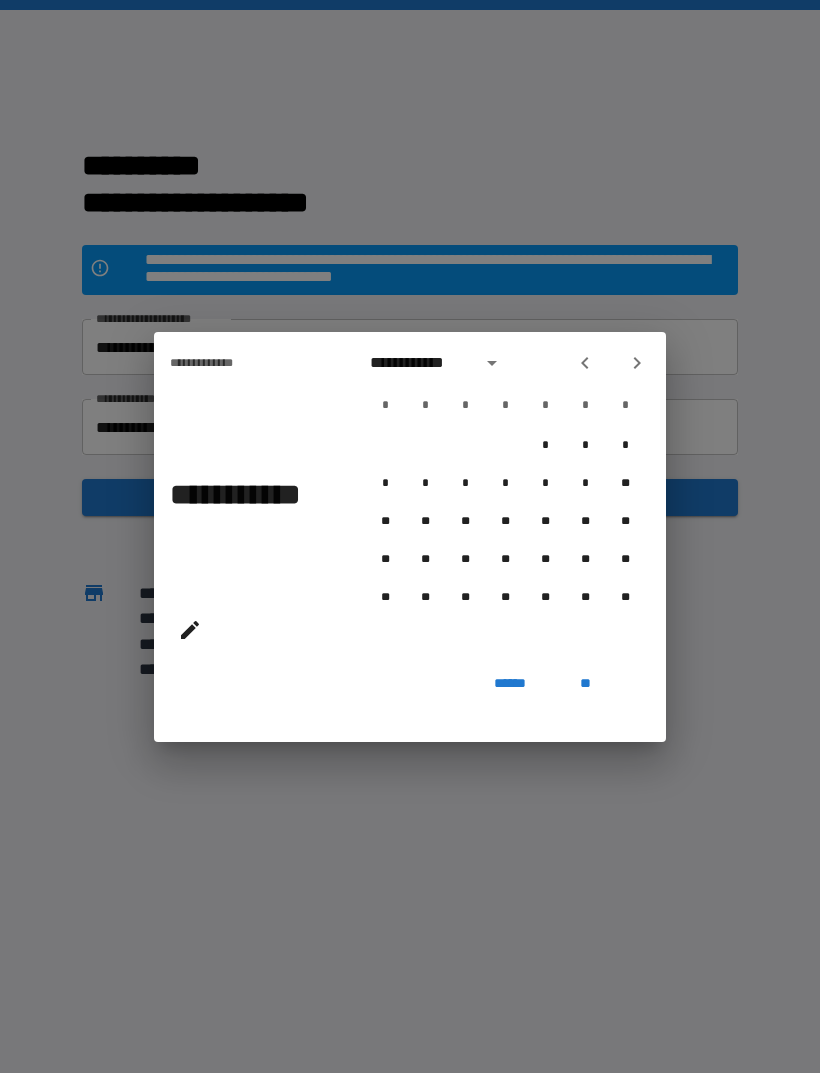 click 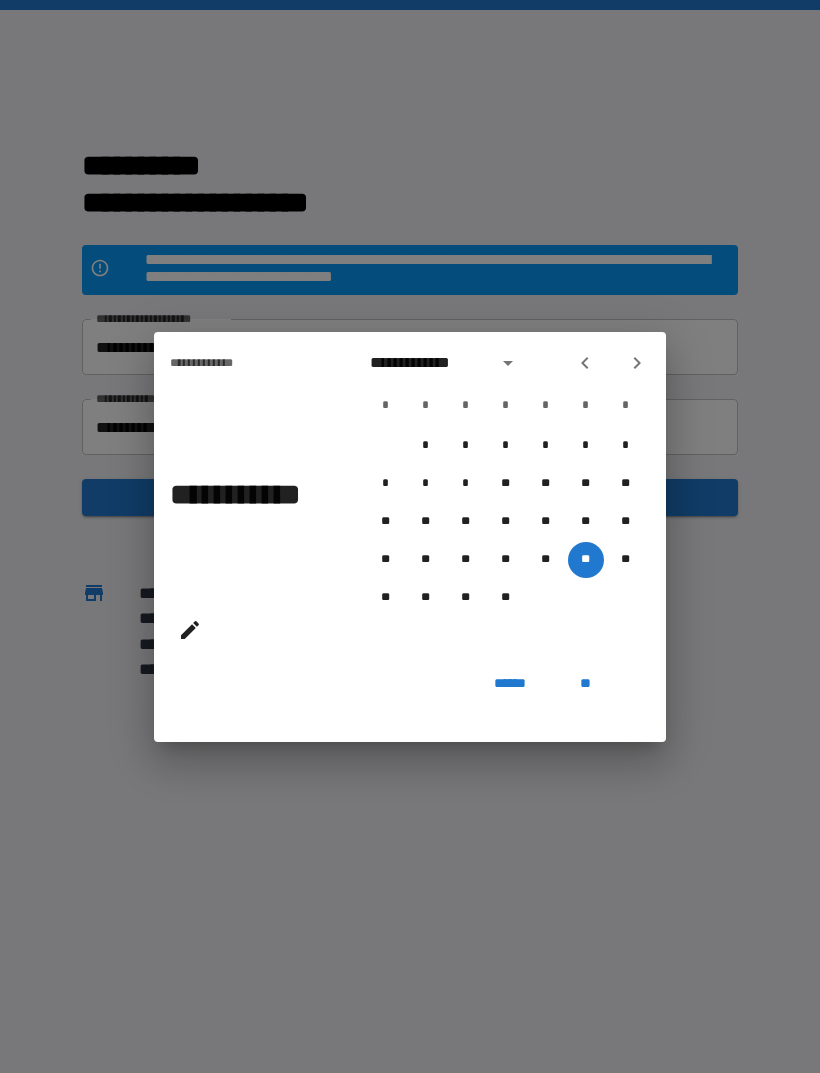 click 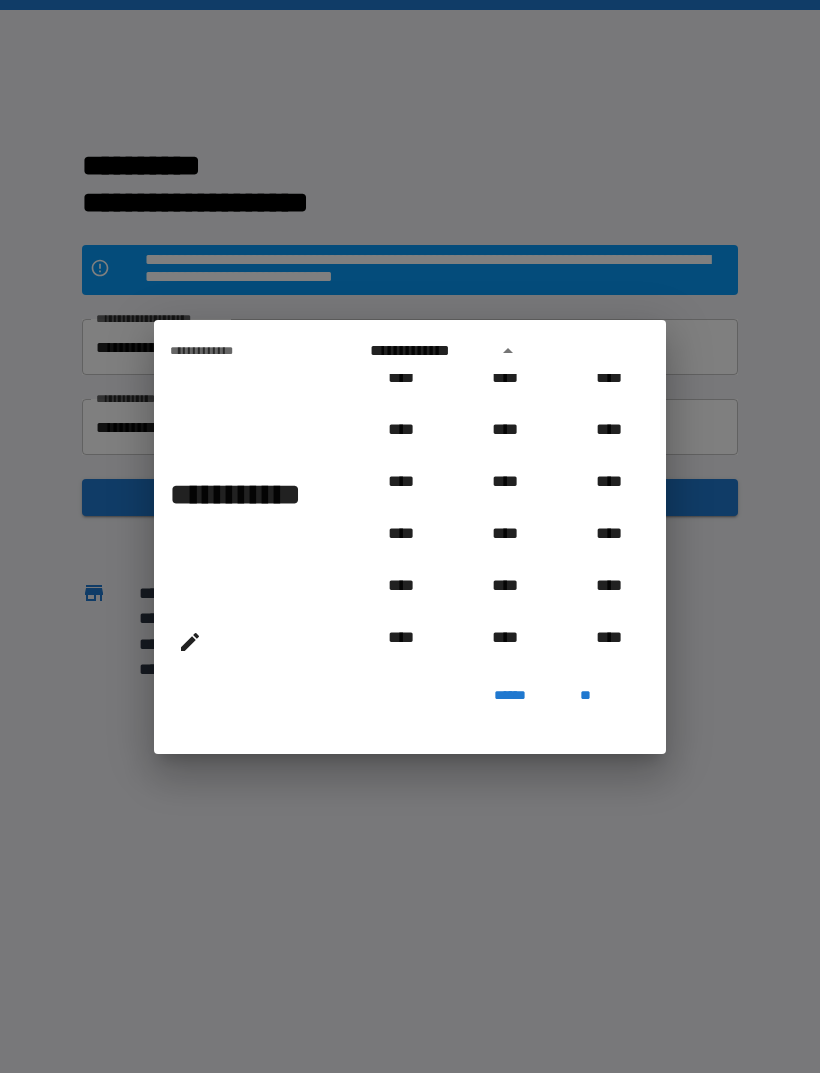 scroll, scrollTop: 816, scrollLeft: 0, axis: vertical 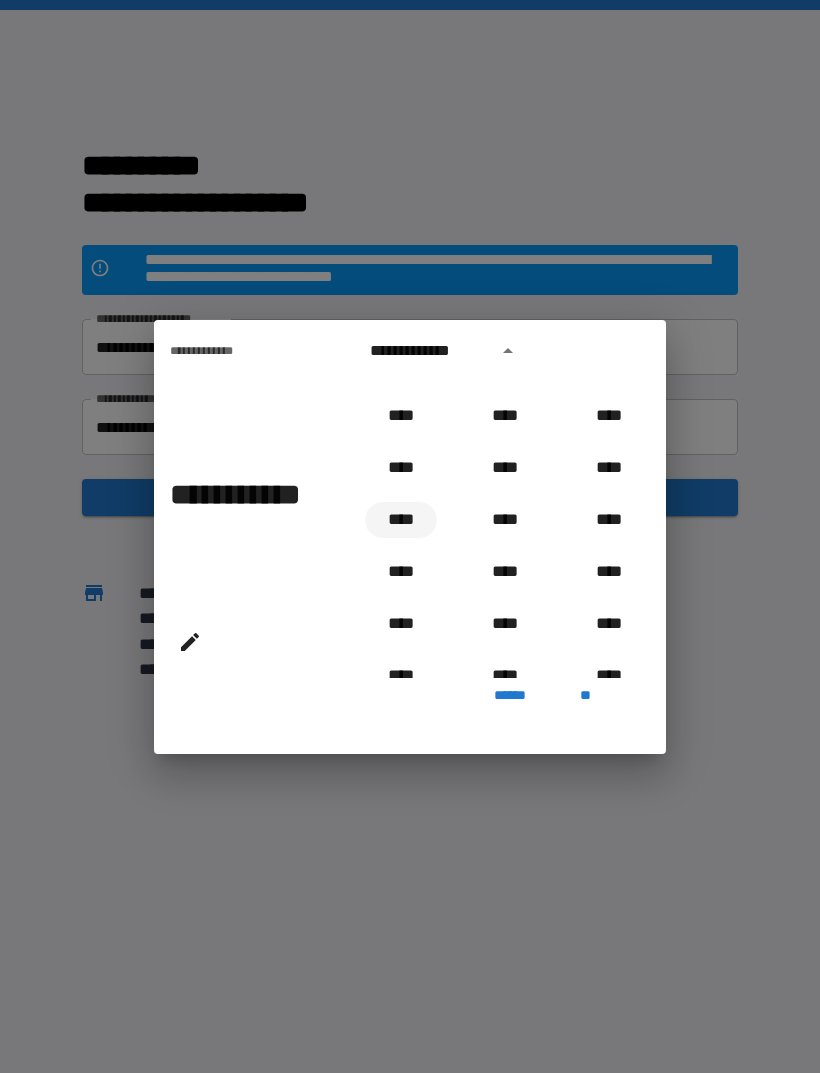 click on "****" at bounding box center [401, 520] 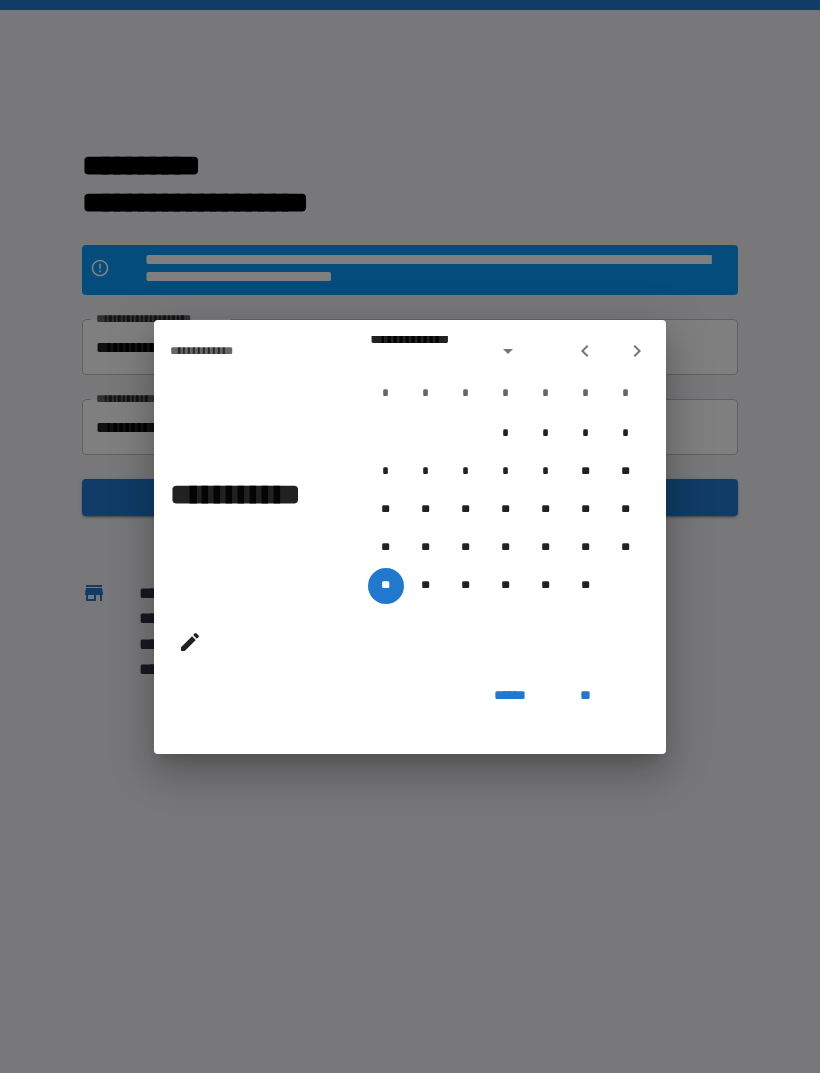 type on "**********" 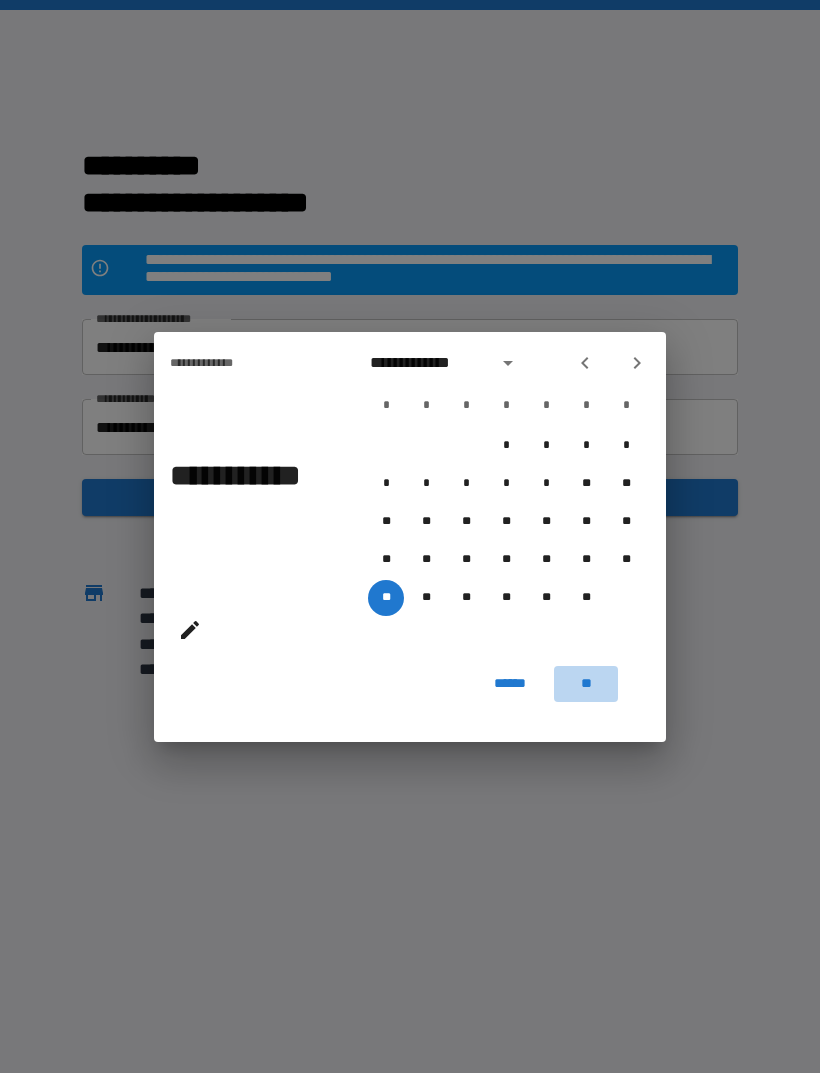 click on "**" at bounding box center [586, 684] 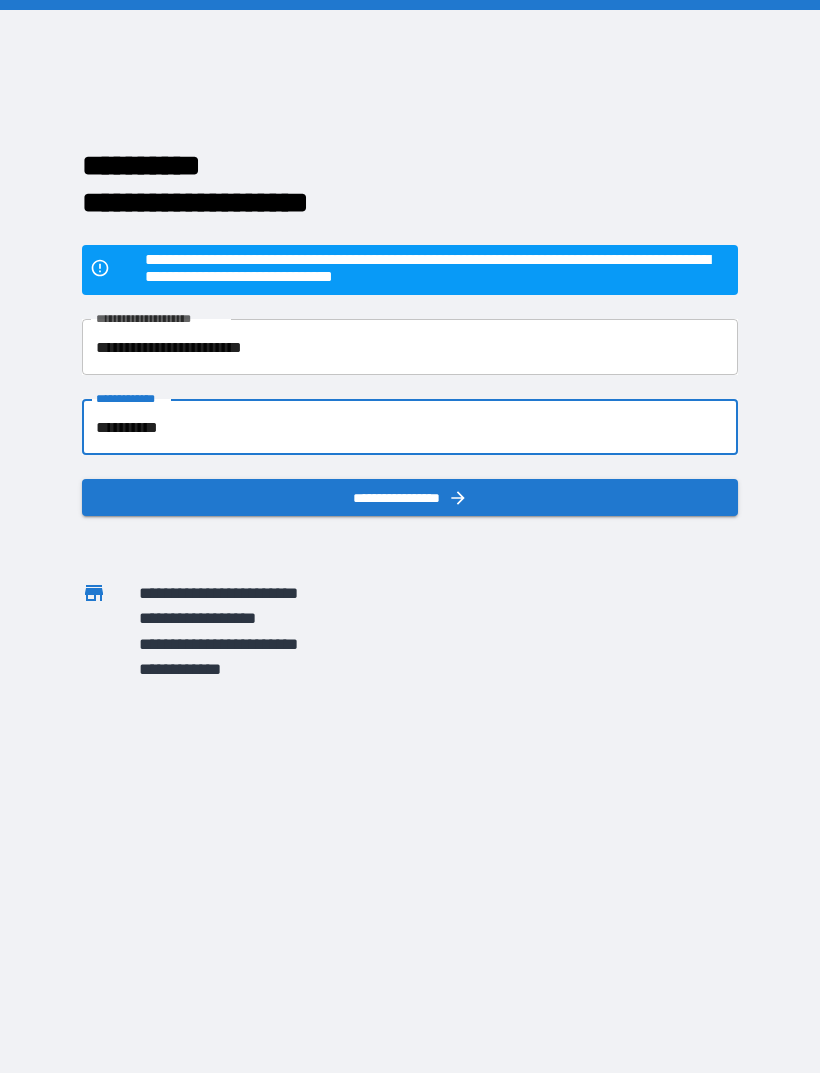 click on "**********" at bounding box center [410, 497] 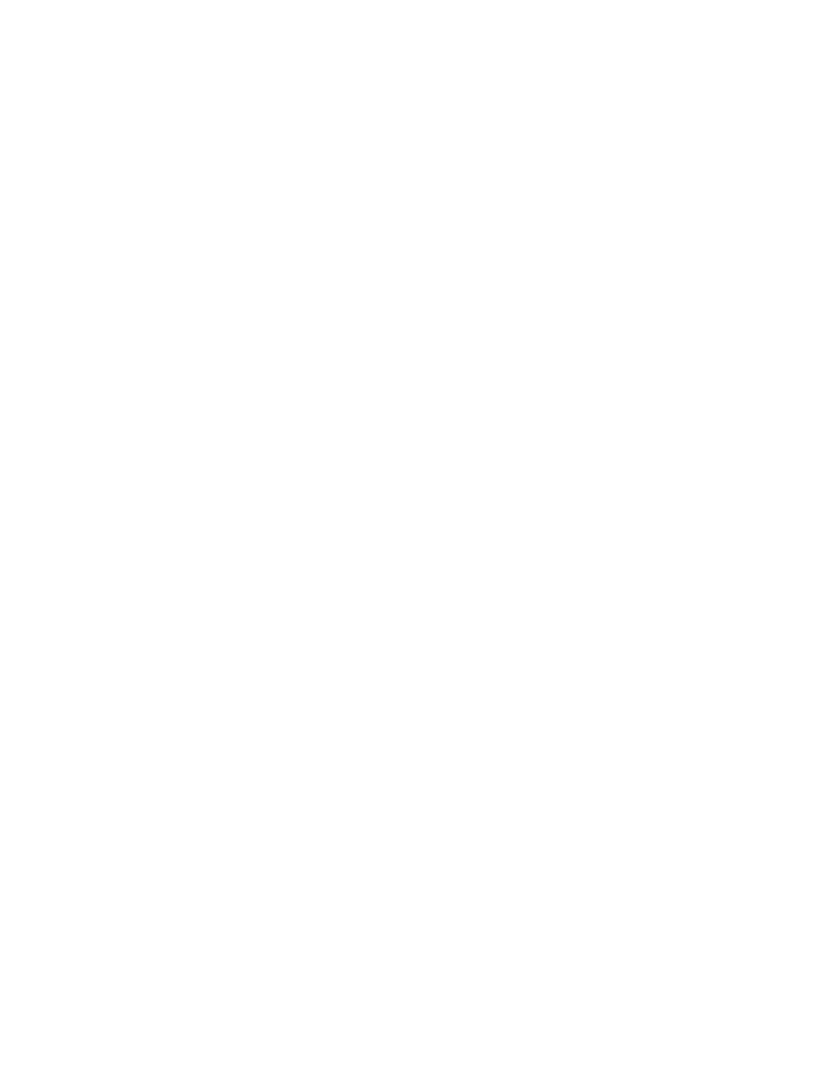scroll, scrollTop: 0, scrollLeft: 0, axis: both 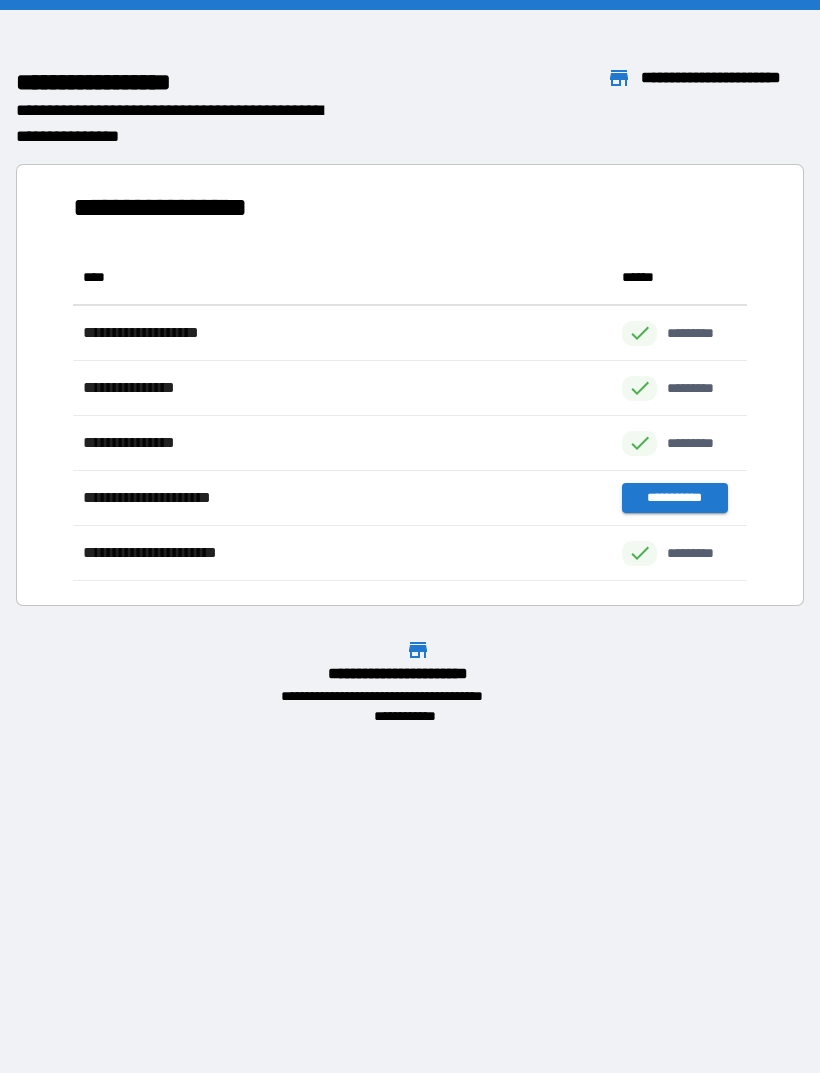 click on "**********" at bounding box center (410, 377) 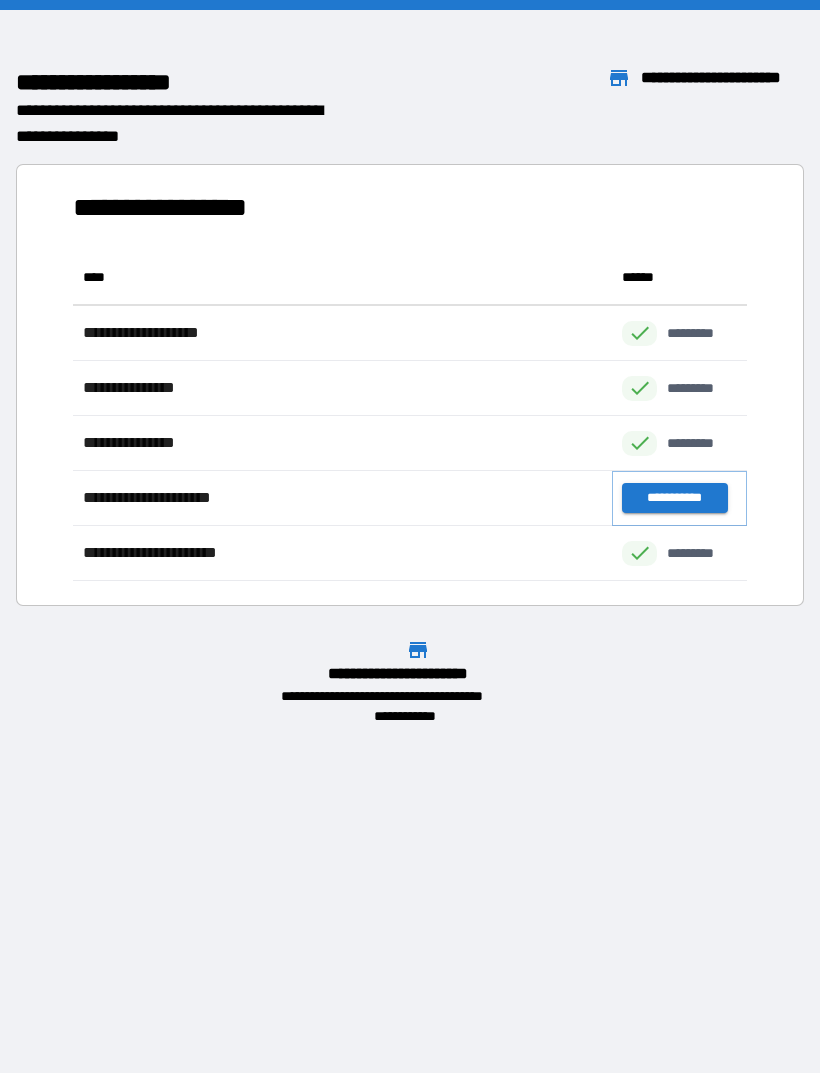 click on "**********" at bounding box center [674, 498] 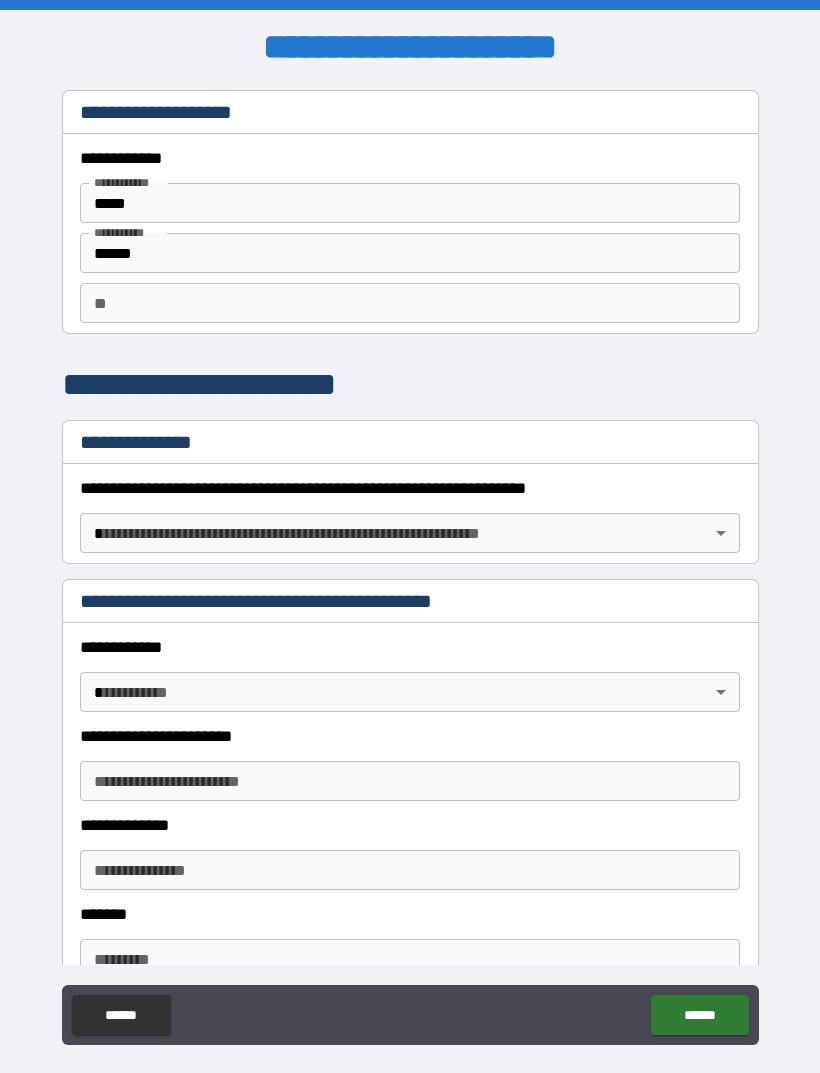 click on "**********" at bounding box center (410, 568) 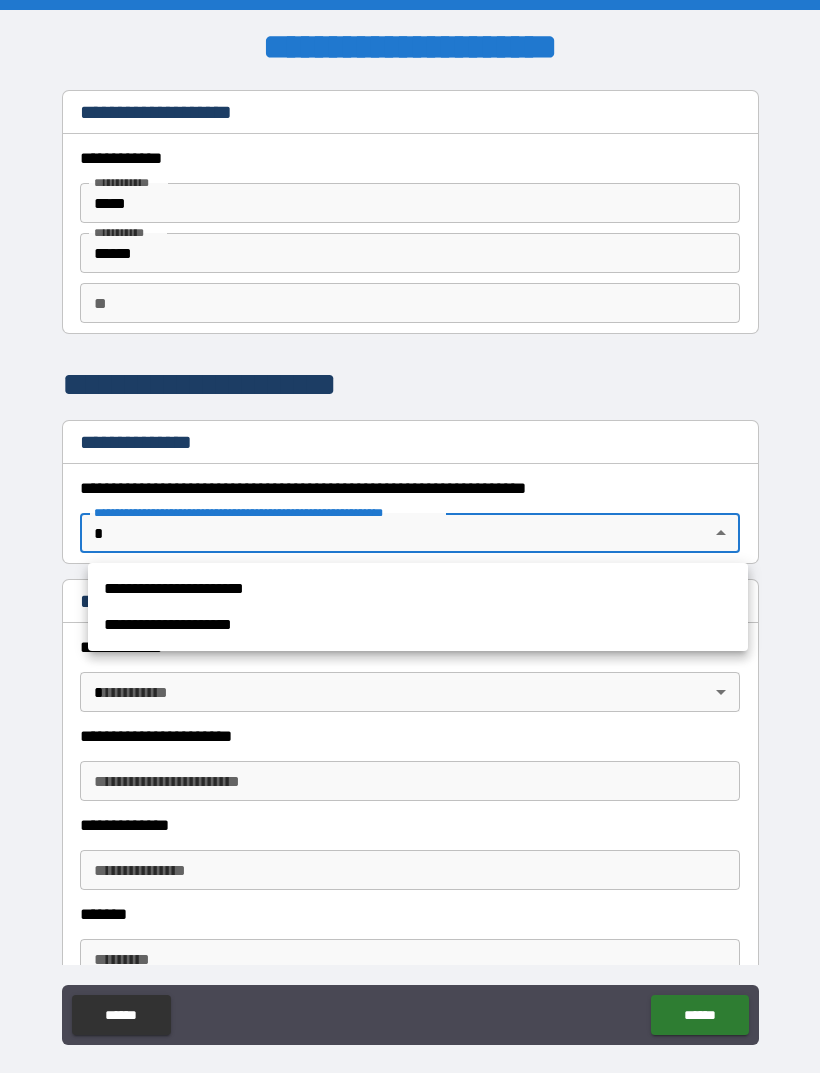 click on "**********" at bounding box center (418, 589) 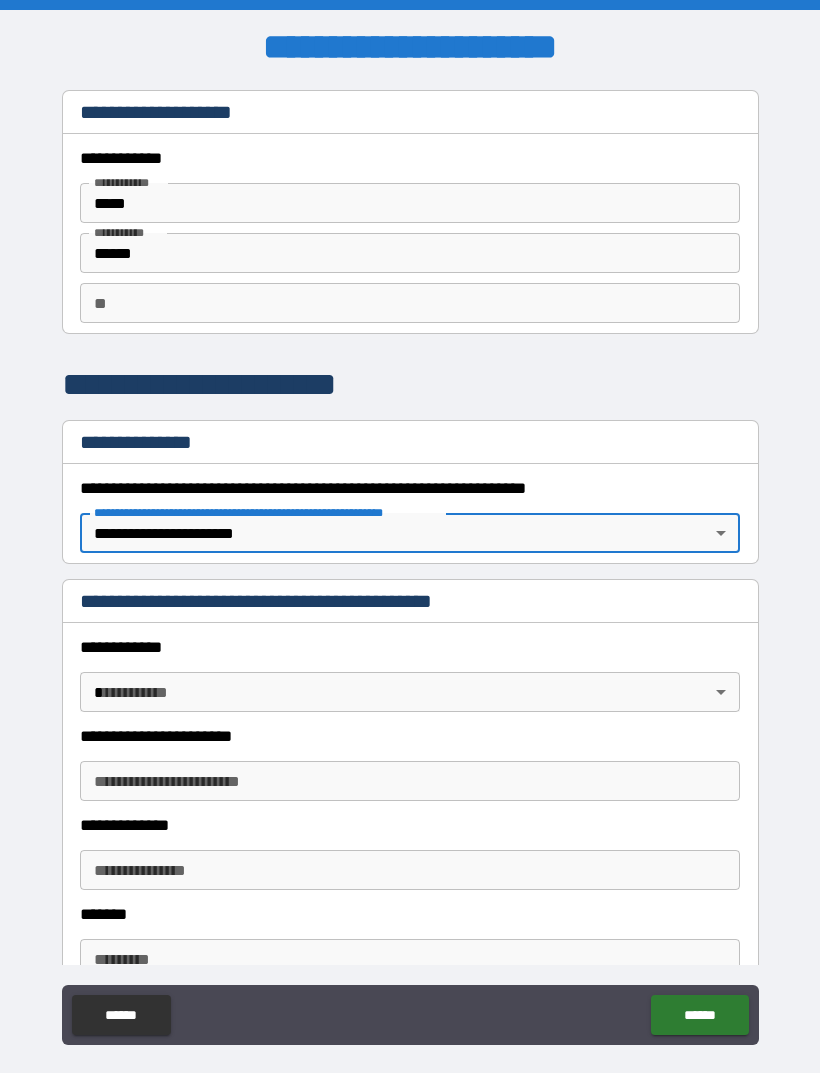 click on "**********" at bounding box center (410, 568) 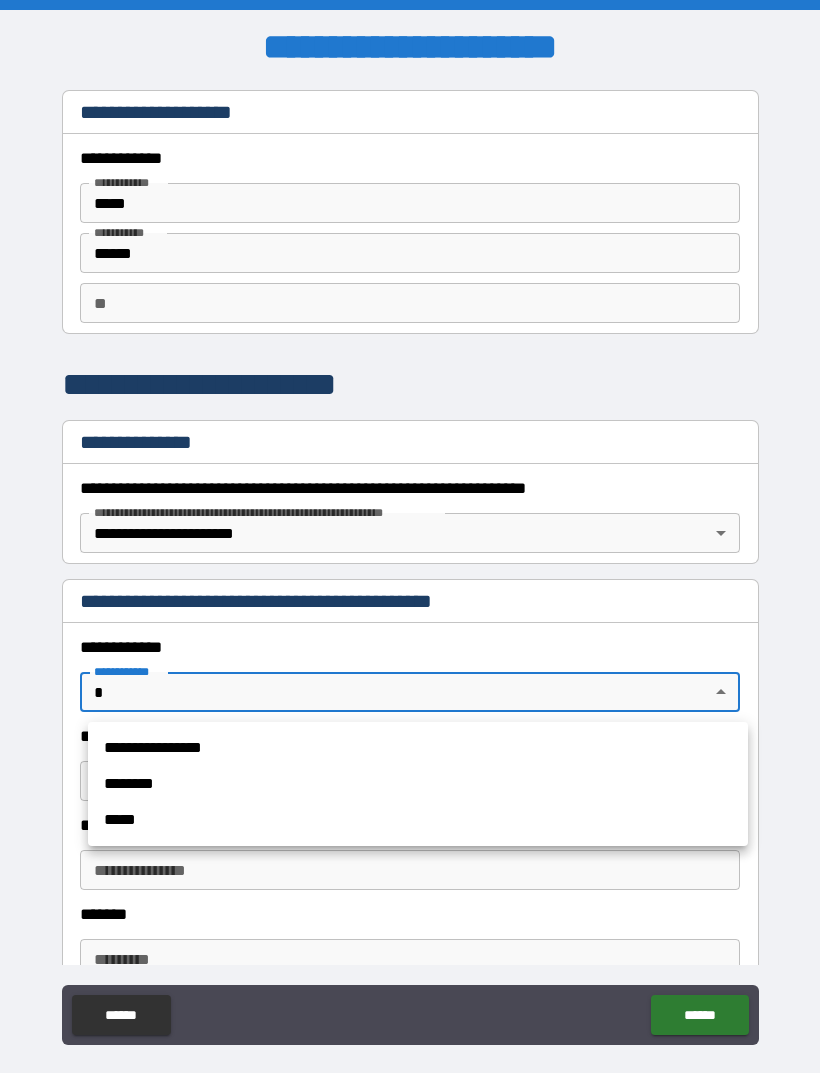 click on "**********" at bounding box center [418, 748] 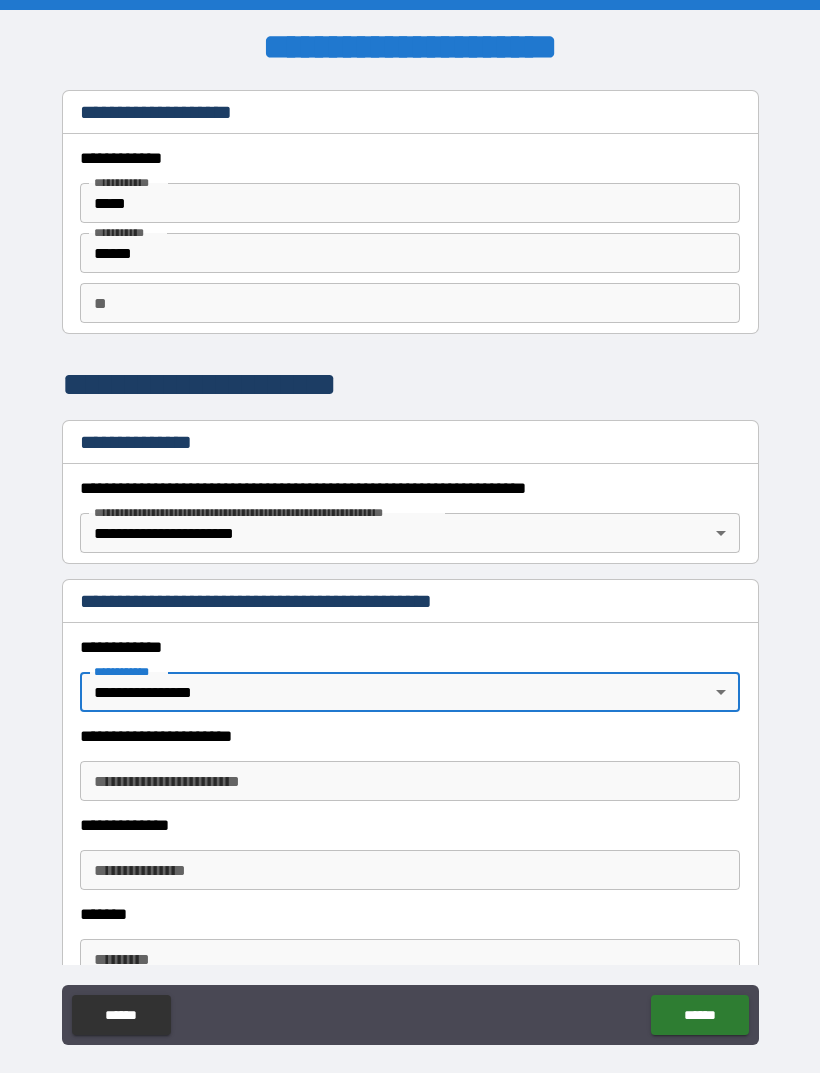 click on "**********" at bounding box center (410, 781) 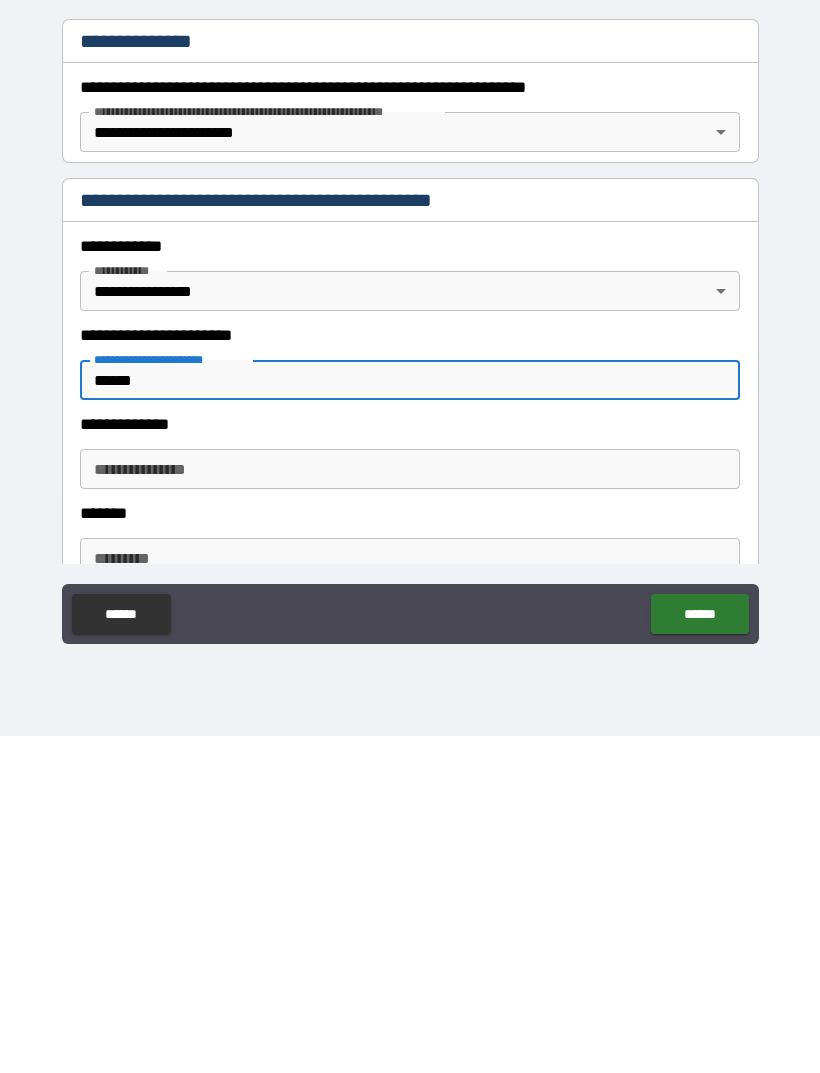 type on "******" 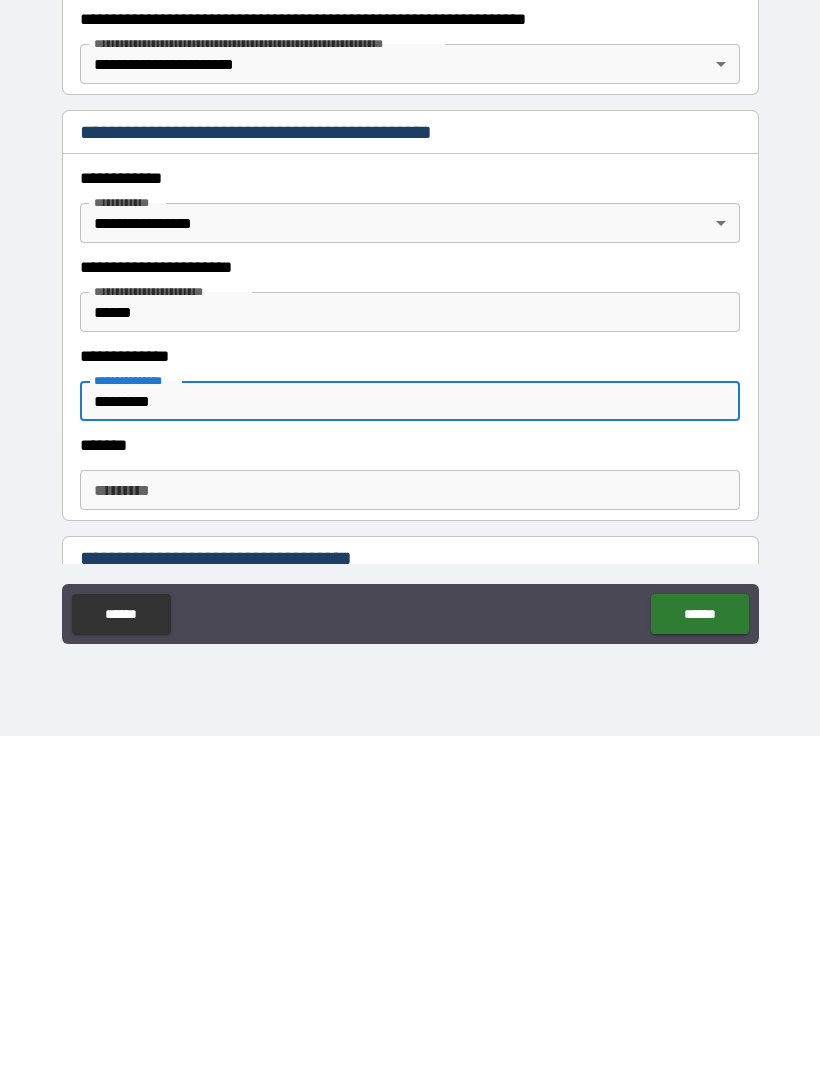 scroll, scrollTop: 94, scrollLeft: 0, axis: vertical 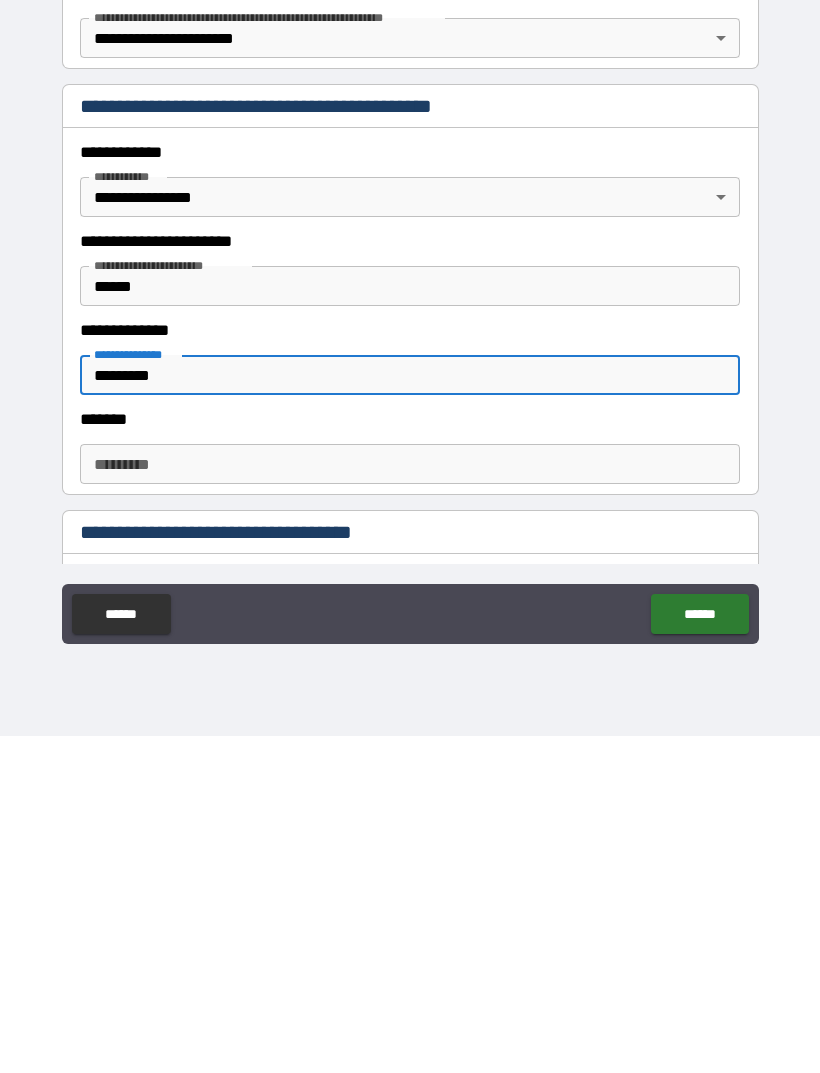 type on "*********" 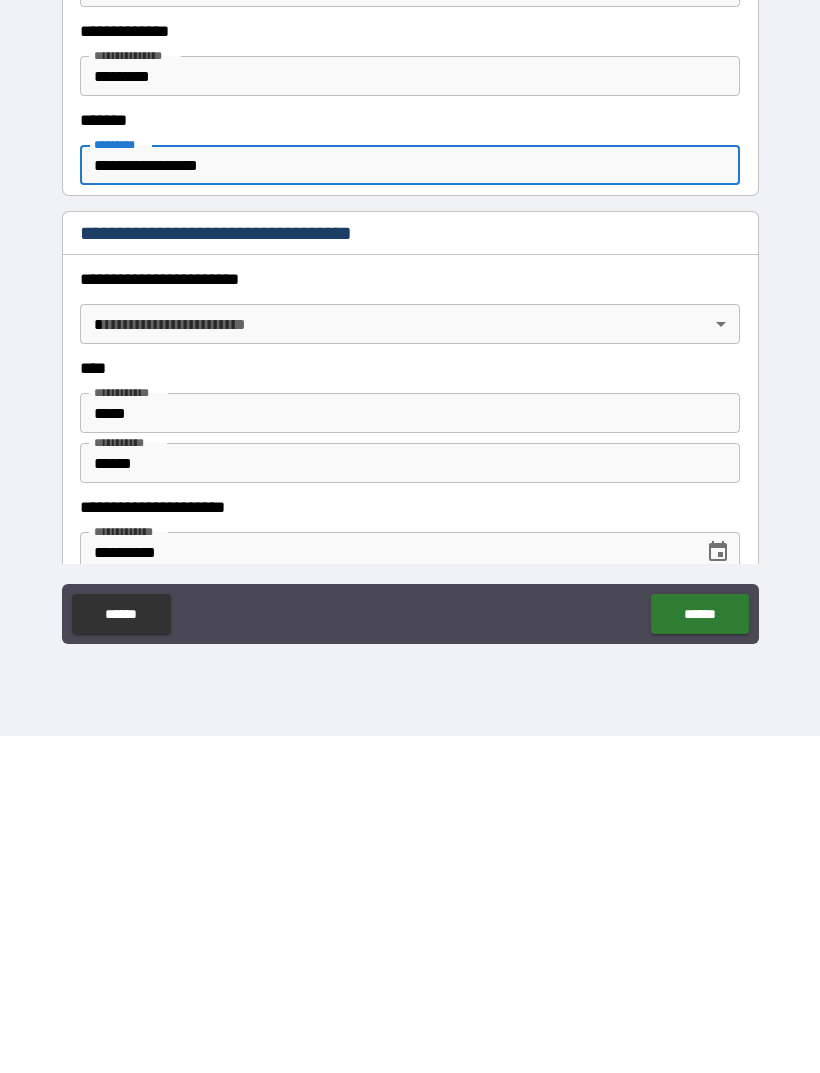 type on "**********" 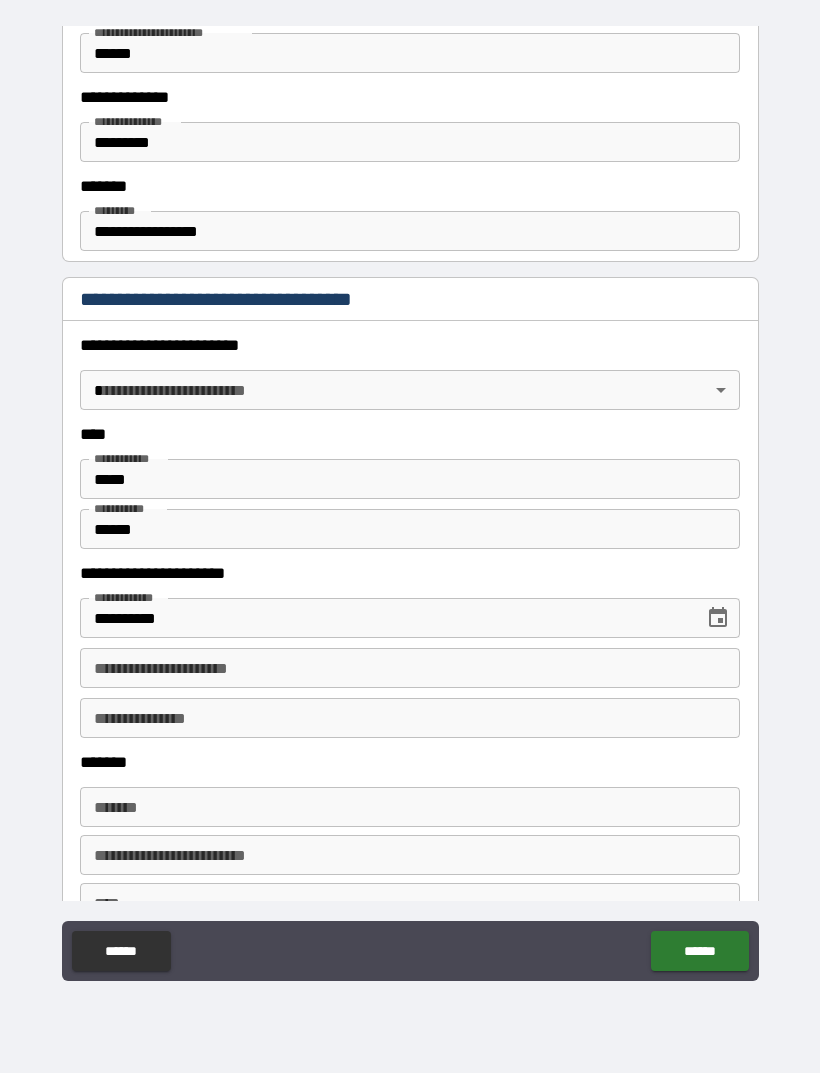 scroll, scrollTop: 666, scrollLeft: 0, axis: vertical 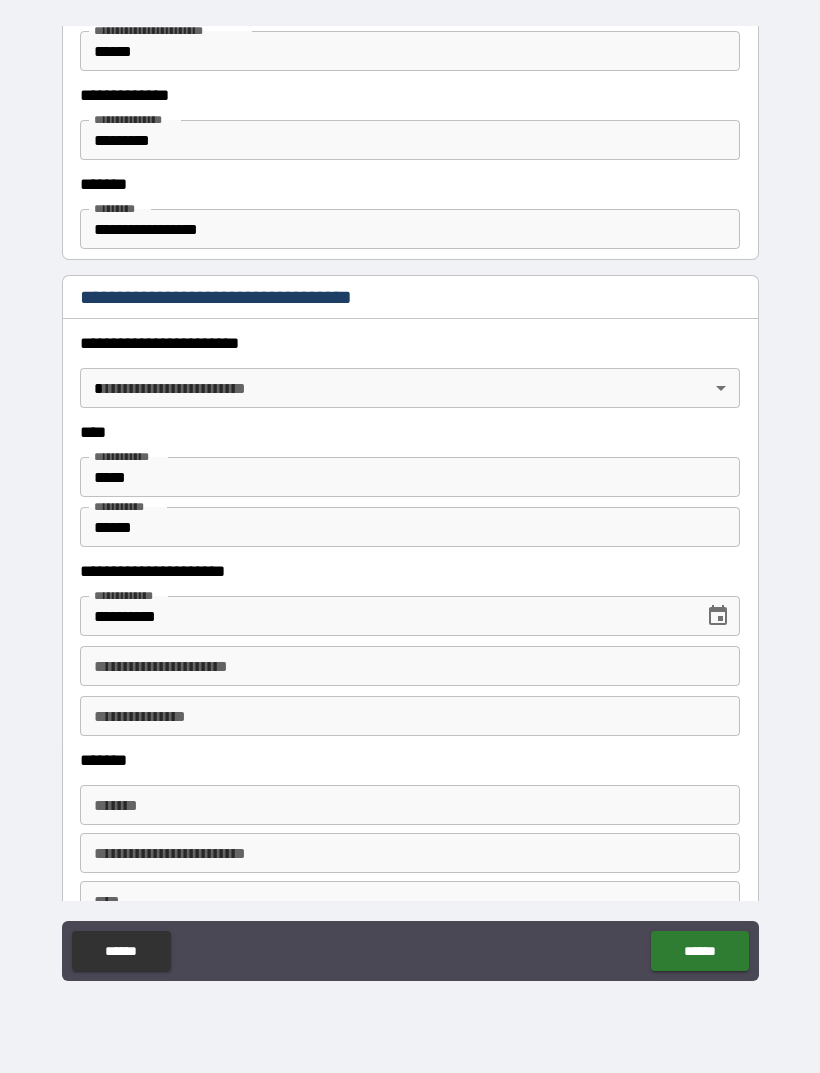 click on "**********" at bounding box center [410, 666] 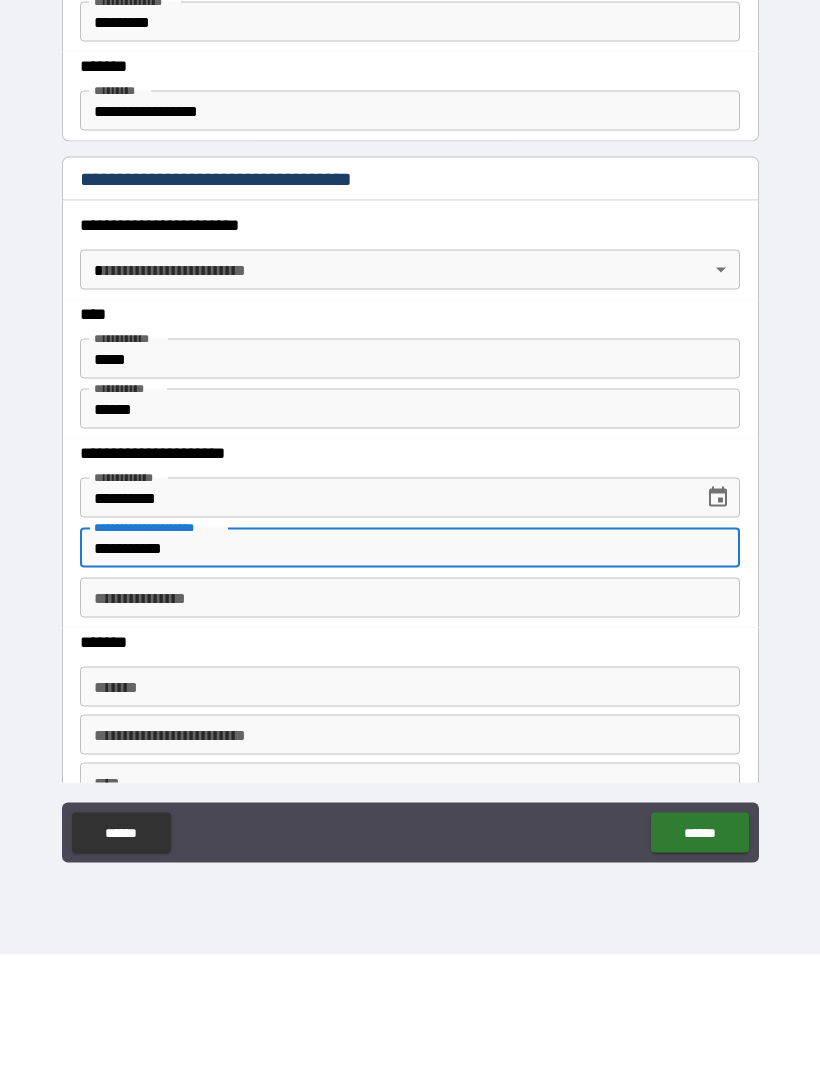 type on "**********" 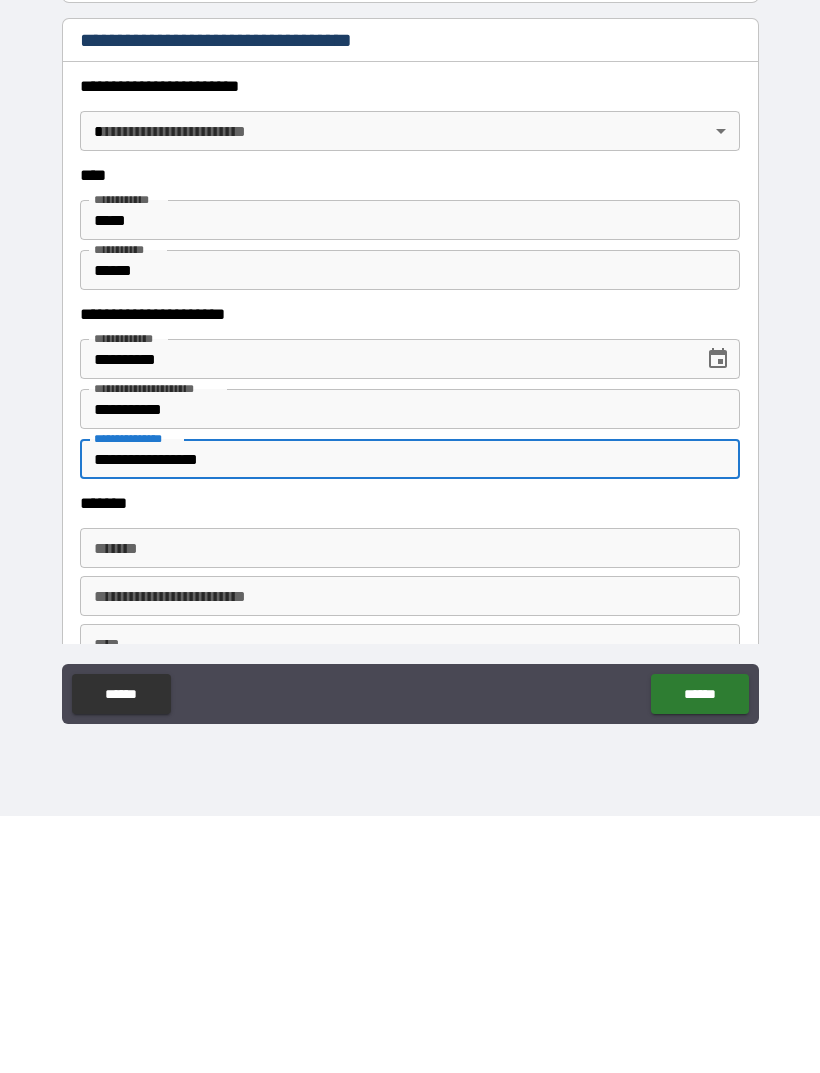 type on "**********" 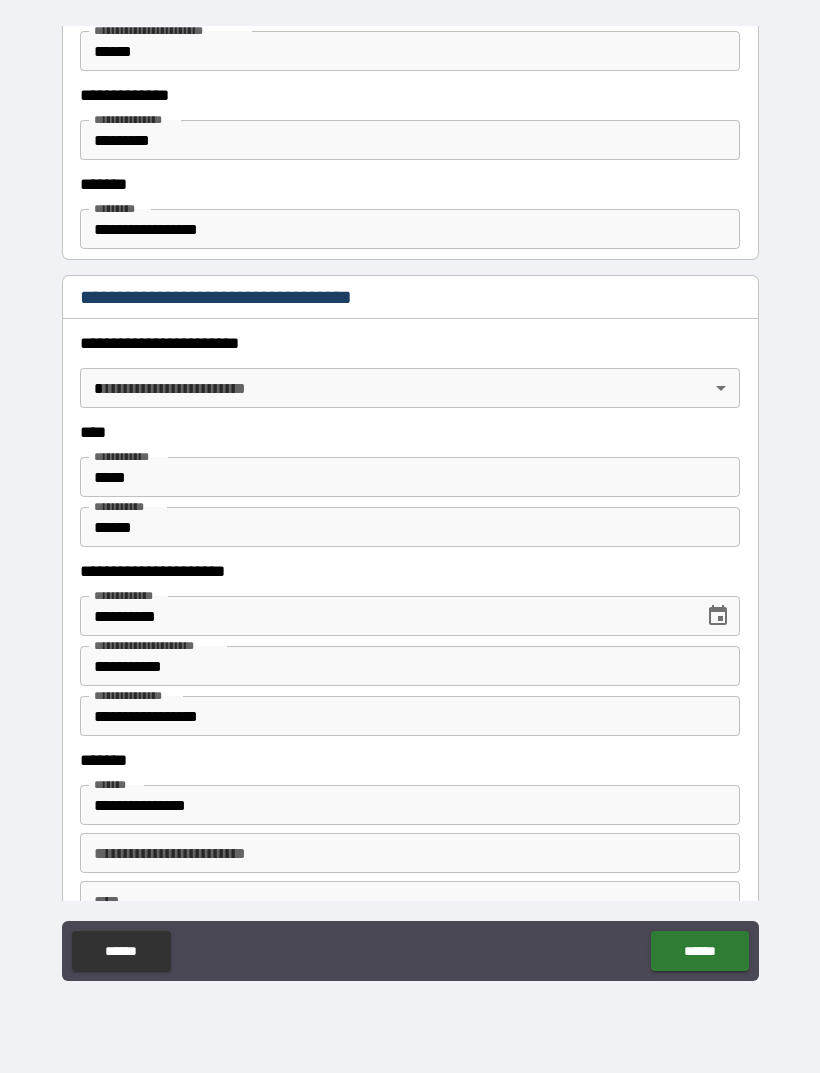 type on "**********" 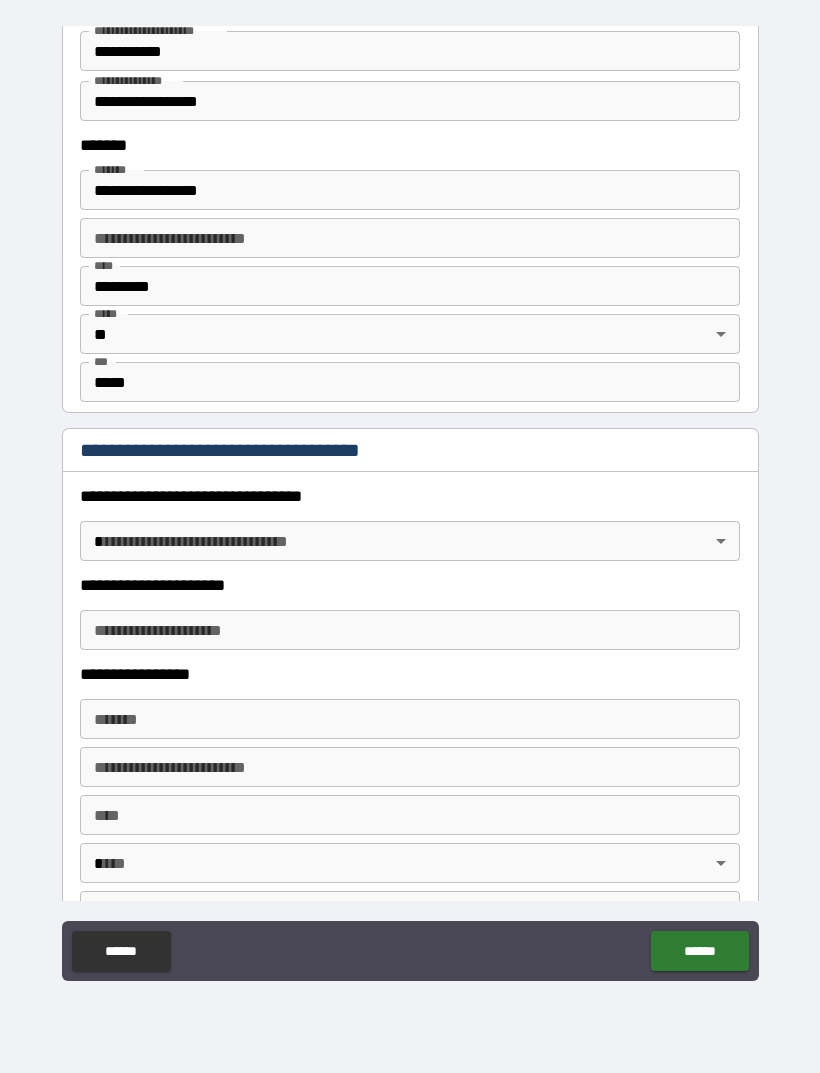 scroll, scrollTop: 1282, scrollLeft: 0, axis: vertical 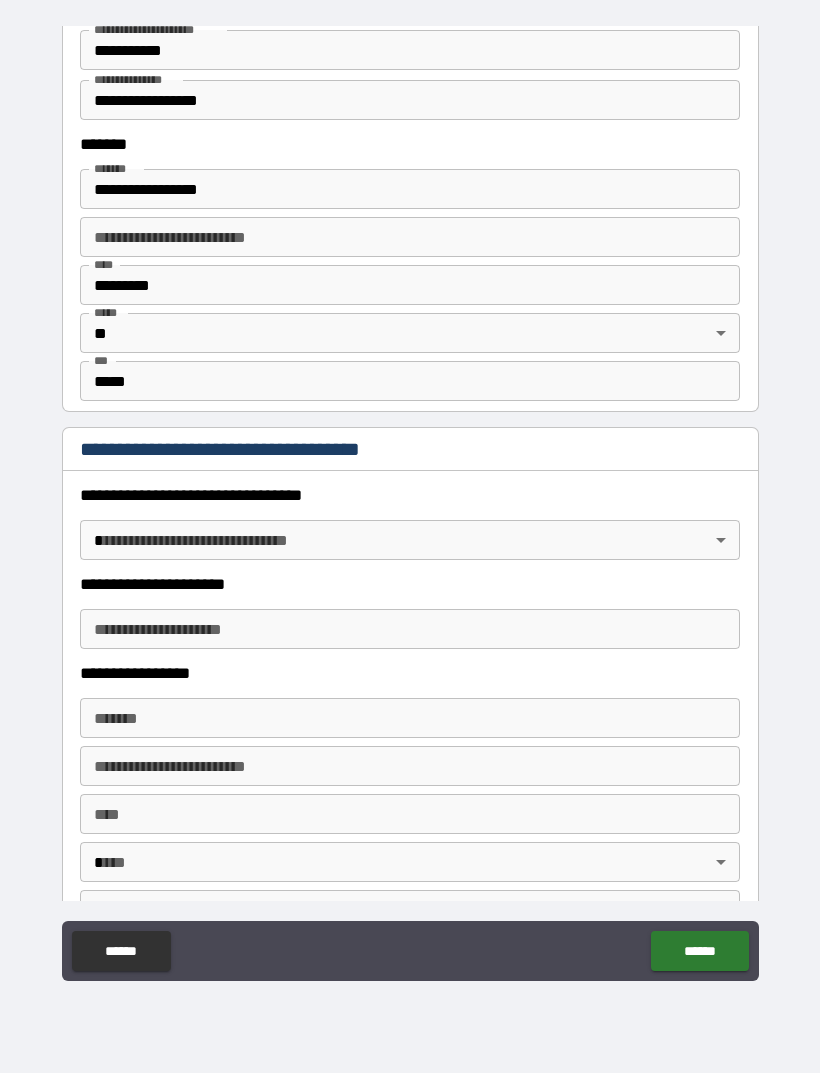 click on "**********" at bounding box center [410, 504] 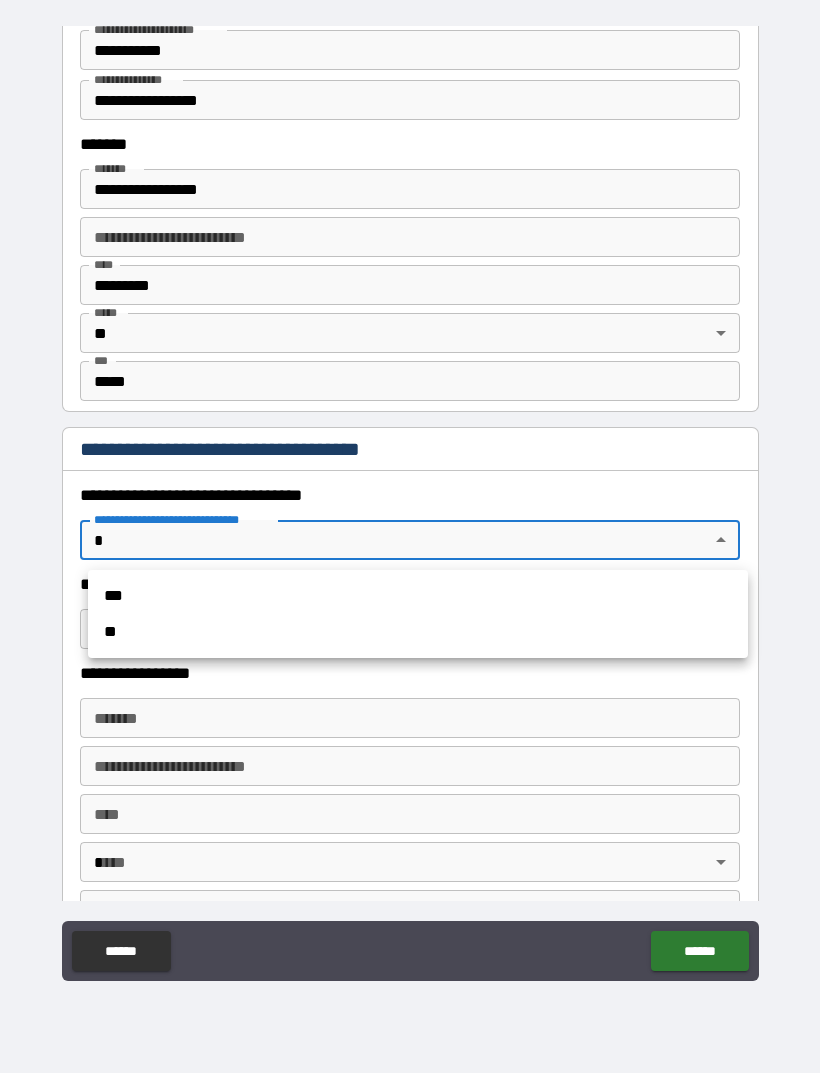 click on "**" at bounding box center (418, 632) 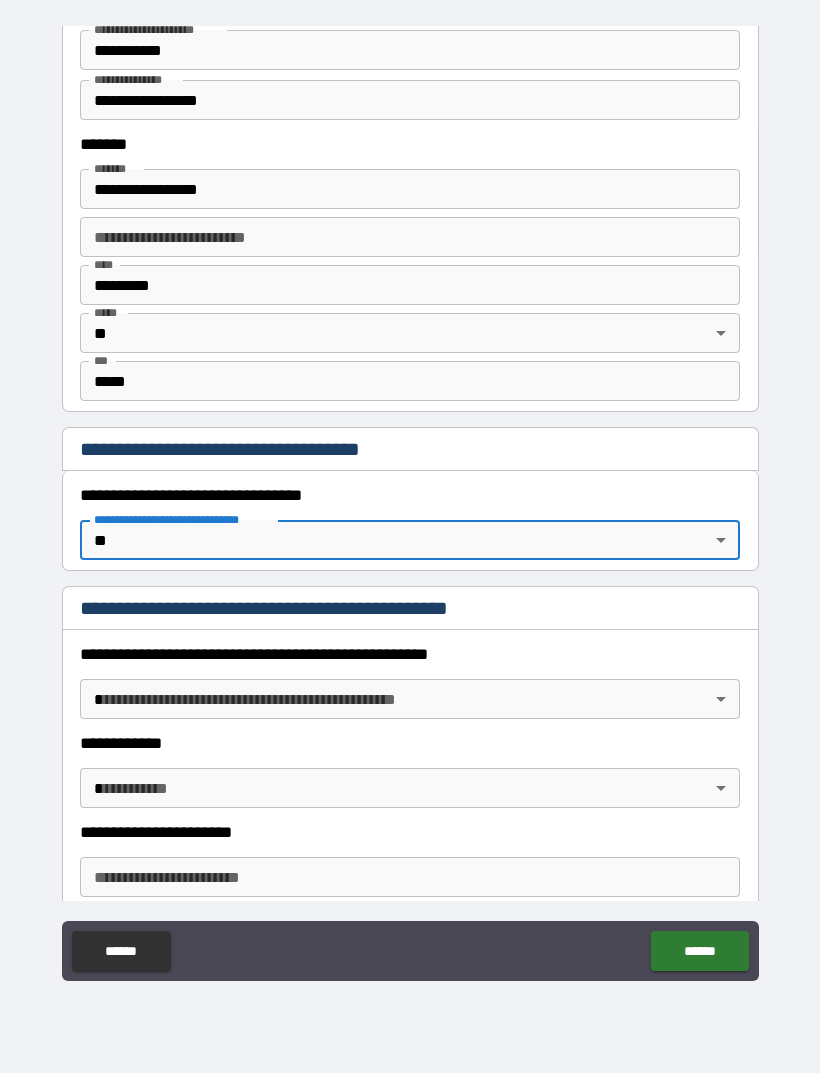 type on "*" 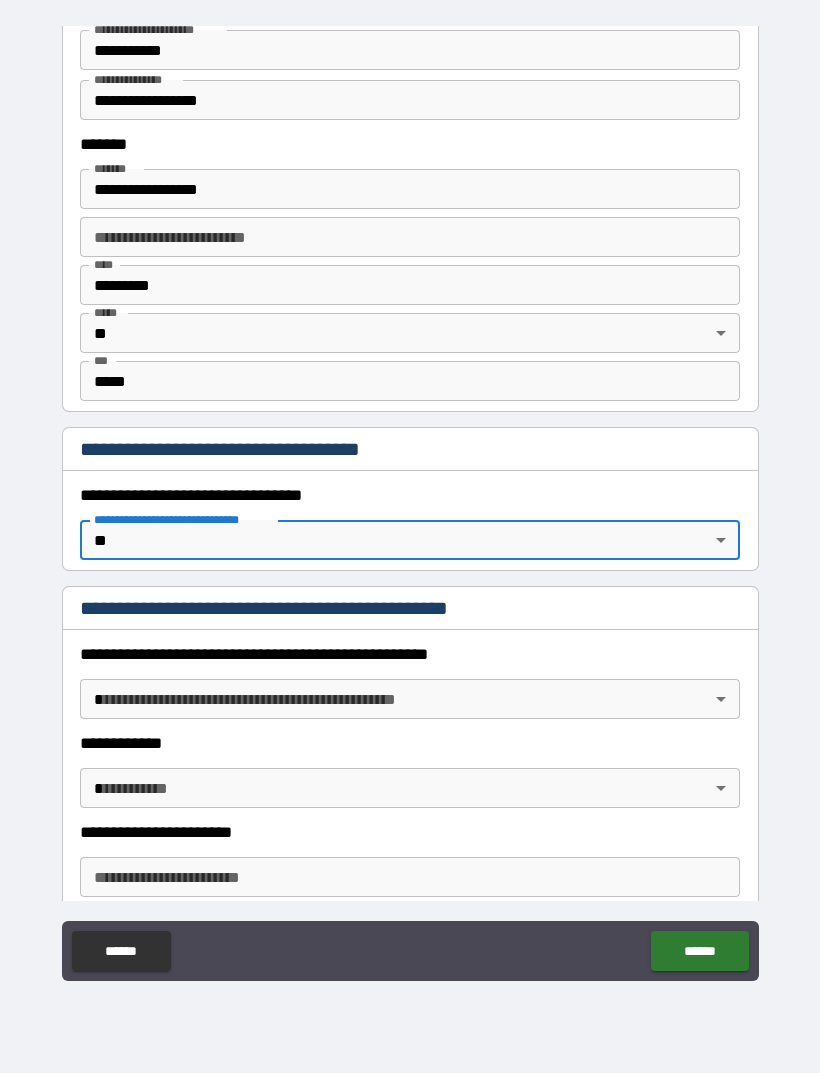click on "**********" at bounding box center [410, 504] 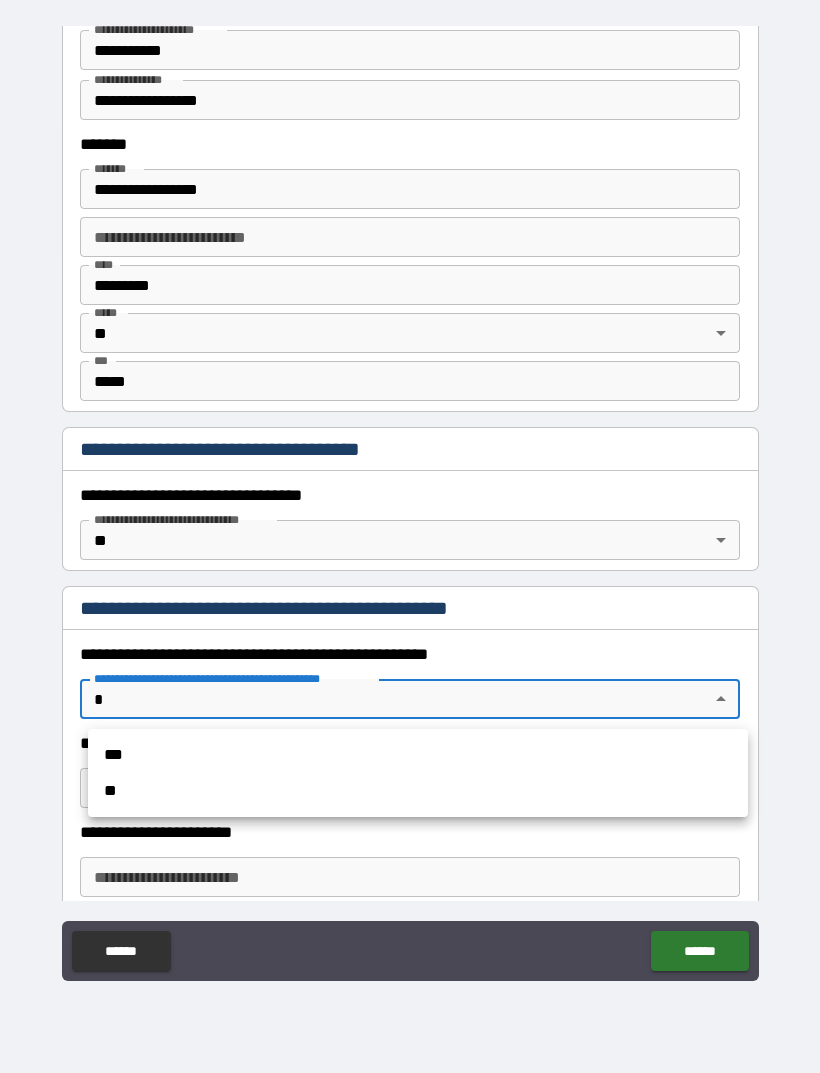 click on "**" at bounding box center [418, 791] 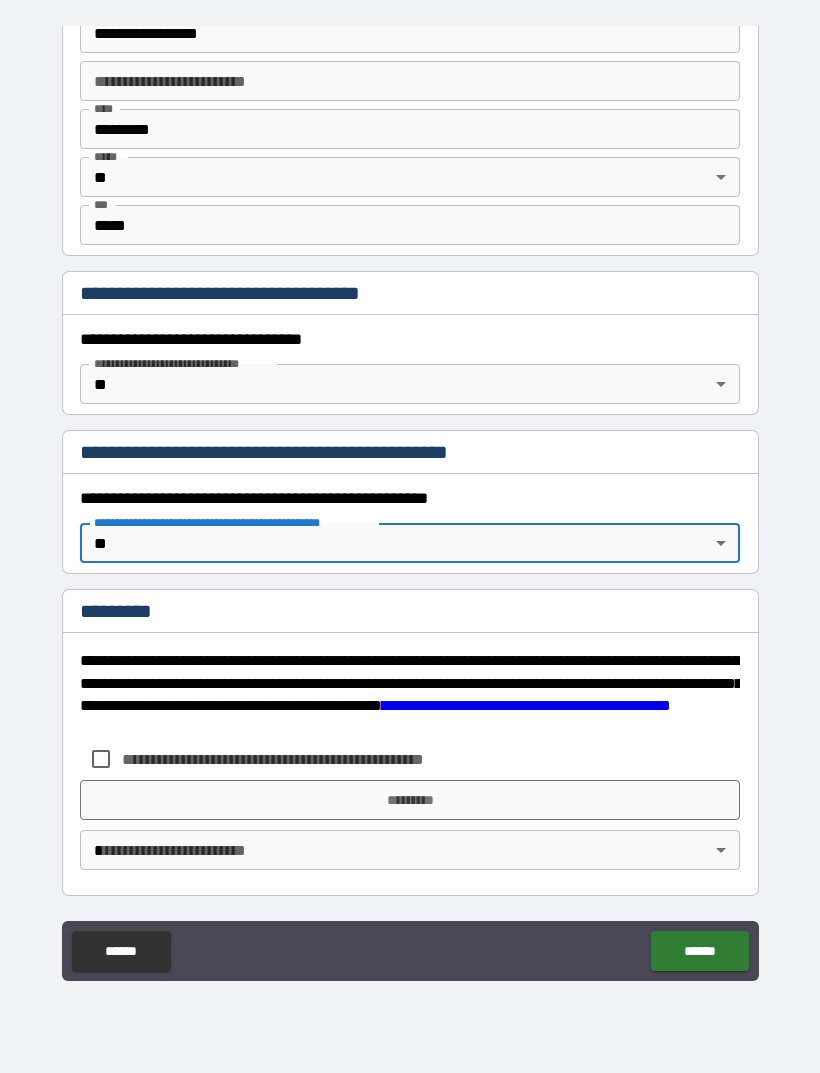scroll, scrollTop: 1438, scrollLeft: 0, axis: vertical 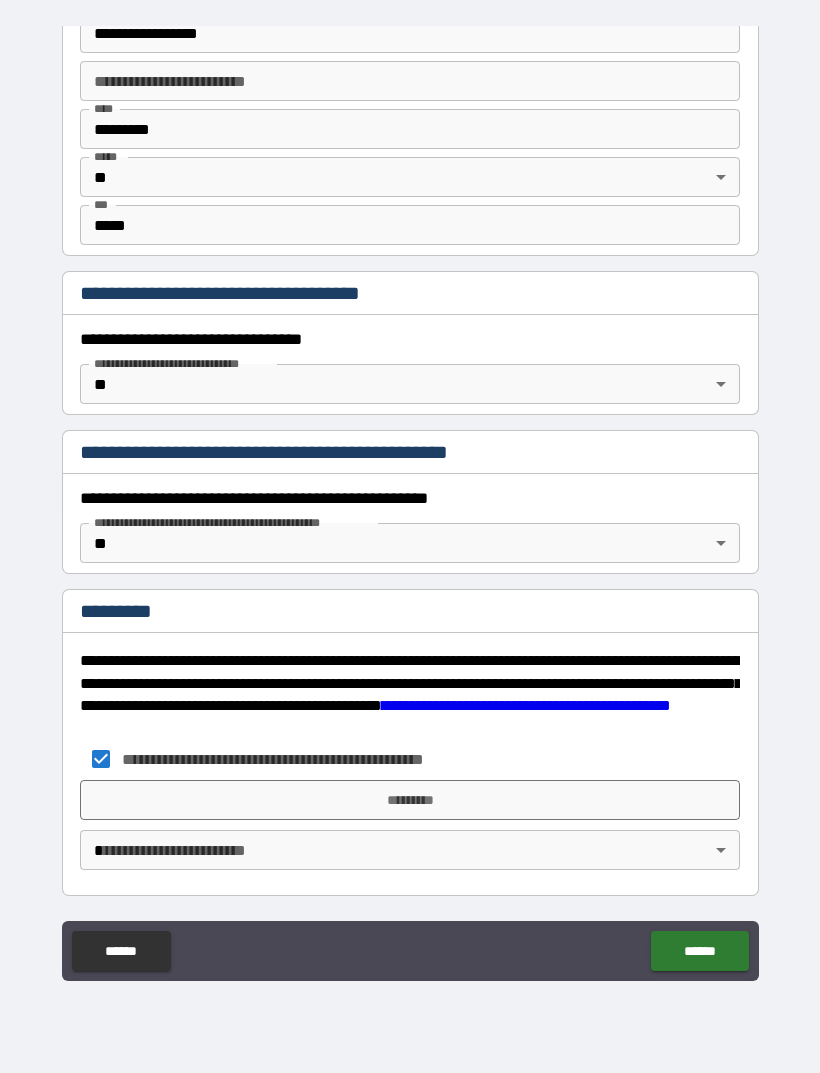 click on "*********" at bounding box center [410, 800] 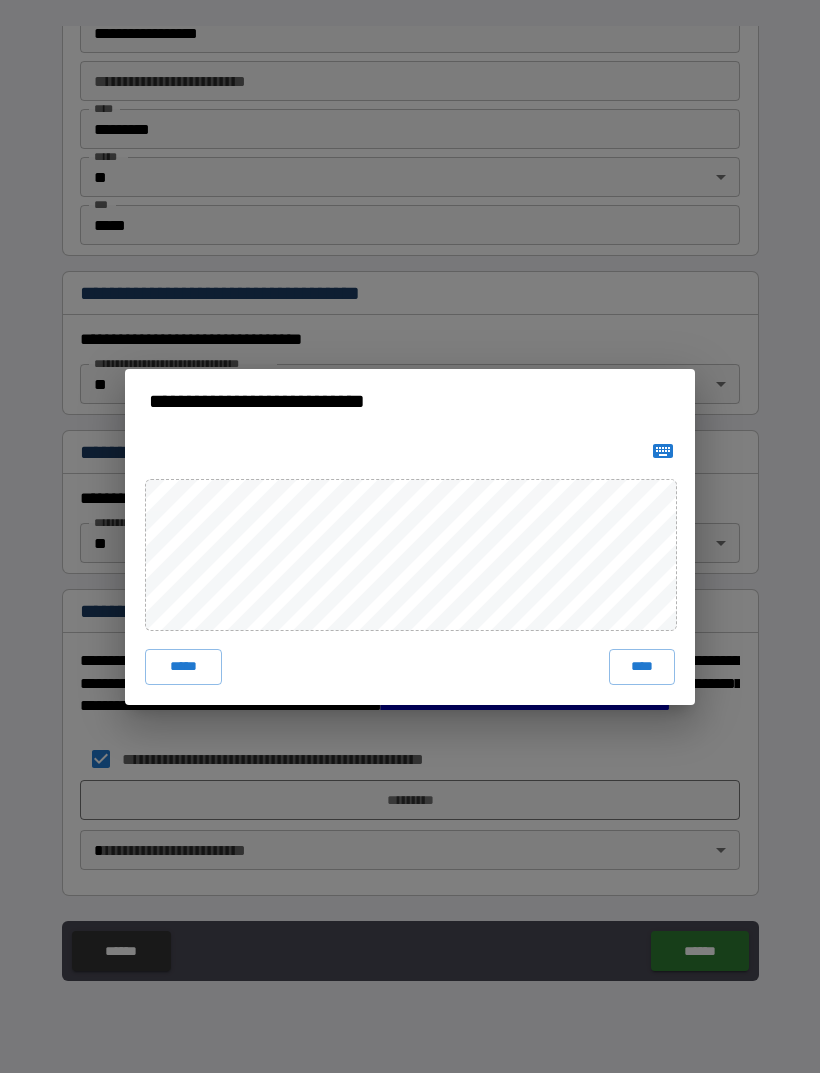 click on "****" at bounding box center [642, 667] 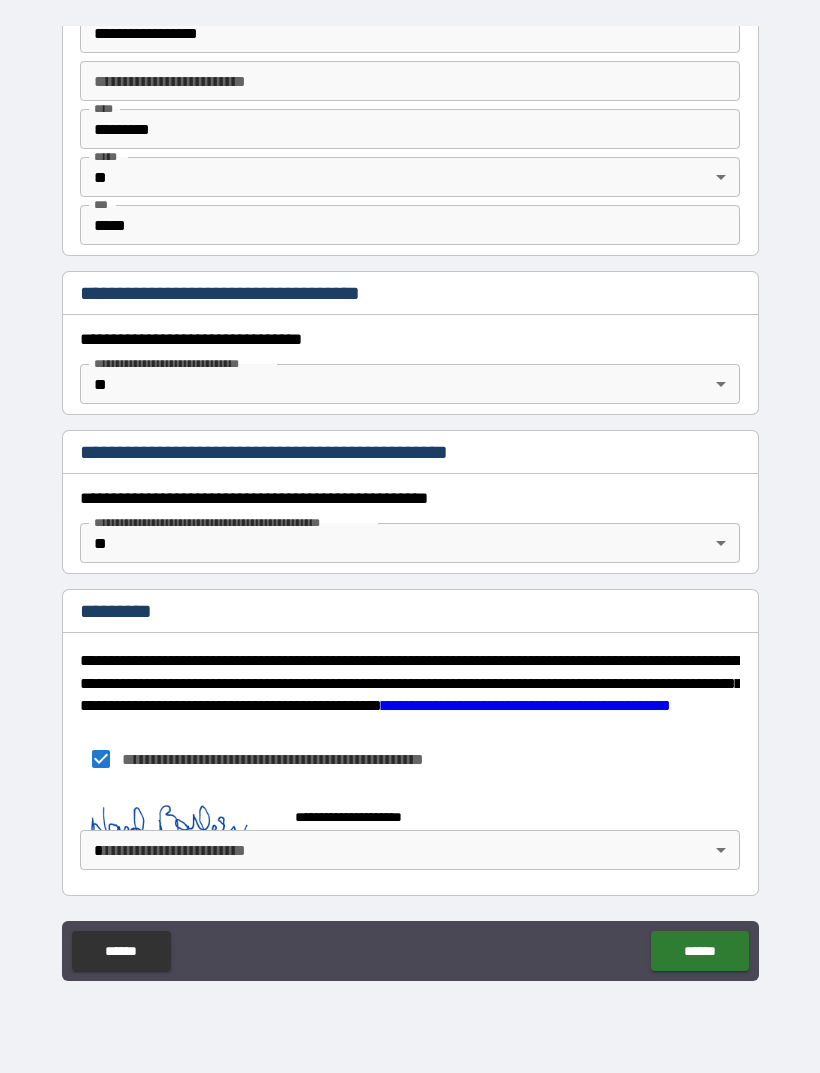 scroll, scrollTop: 1428, scrollLeft: 0, axis: vertical 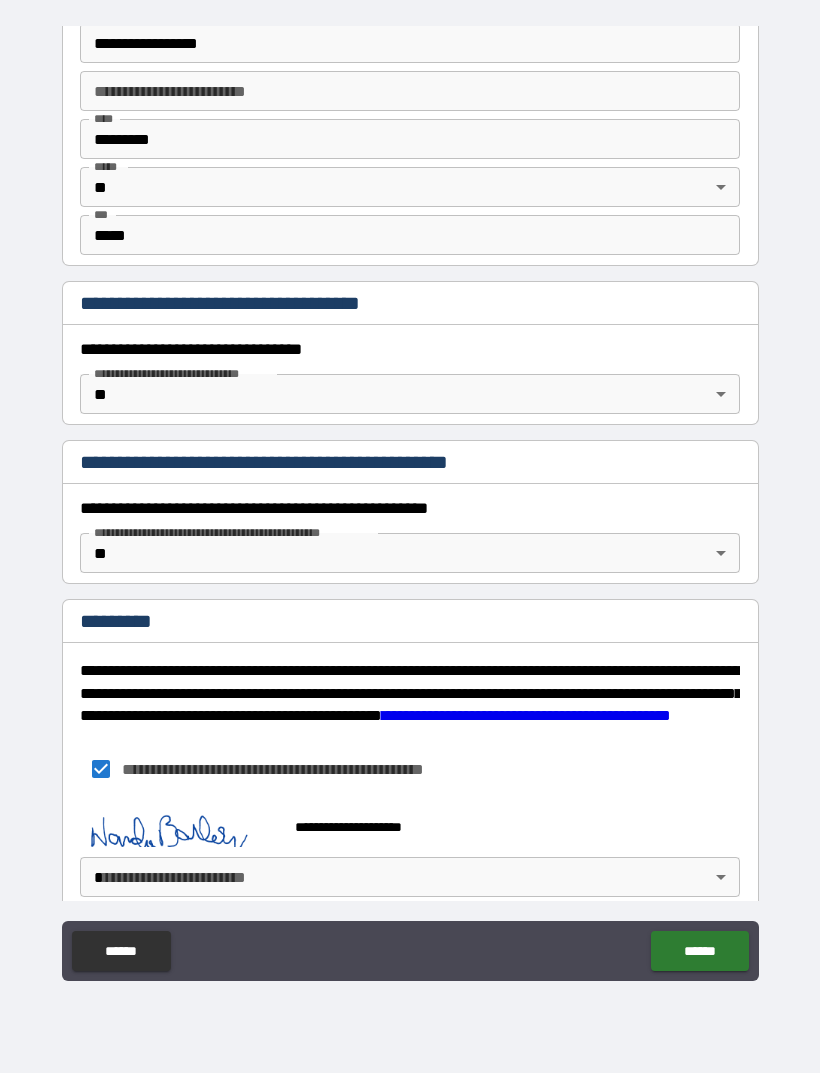 click on "******" at bounding box center [699, 951] 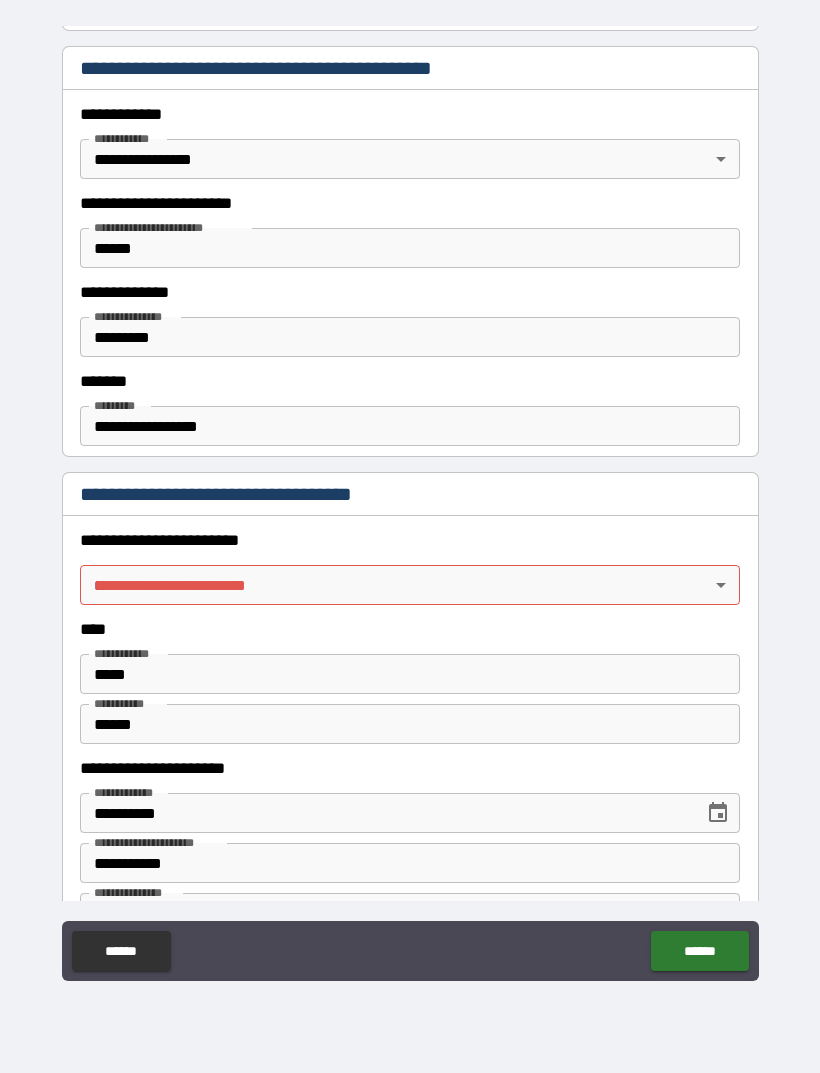scroll, scrollTop: 468, scrollLeft: 0, axis: vertical 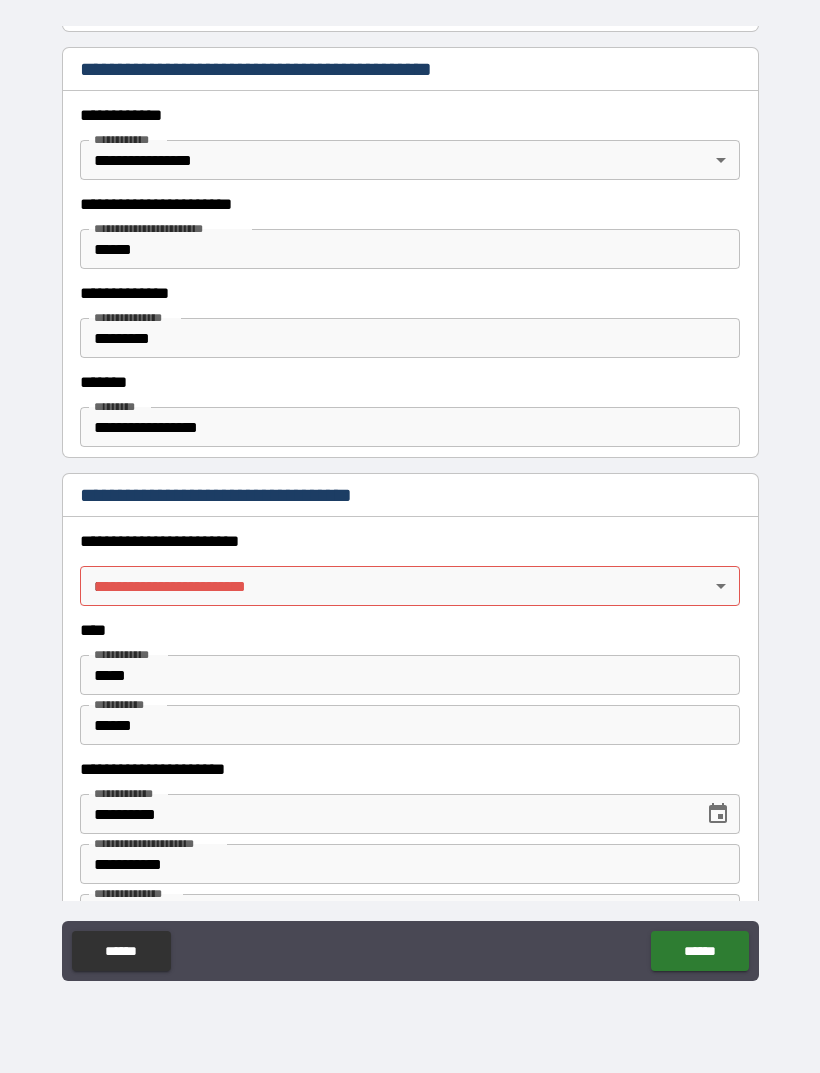click on "**********" at bounding box center [410, 504] 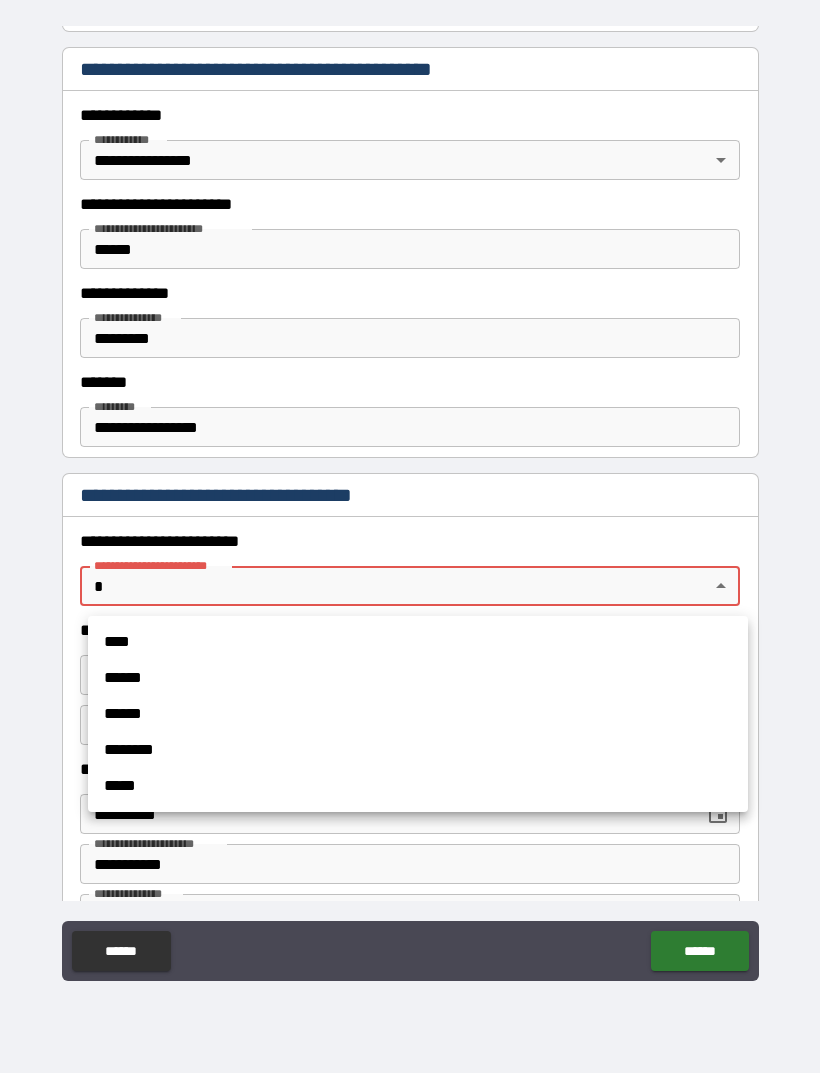click on "****" at bounding box center (418, 642) 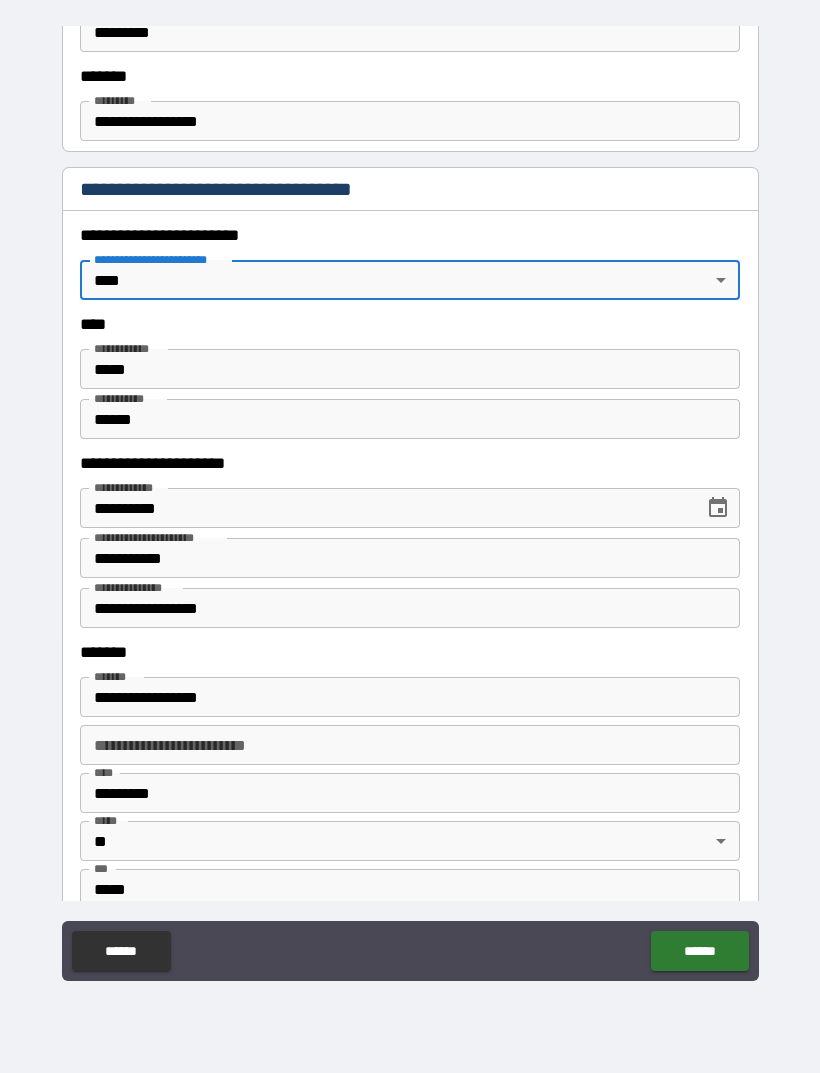 click on "******" at bounding box center (699, 951) 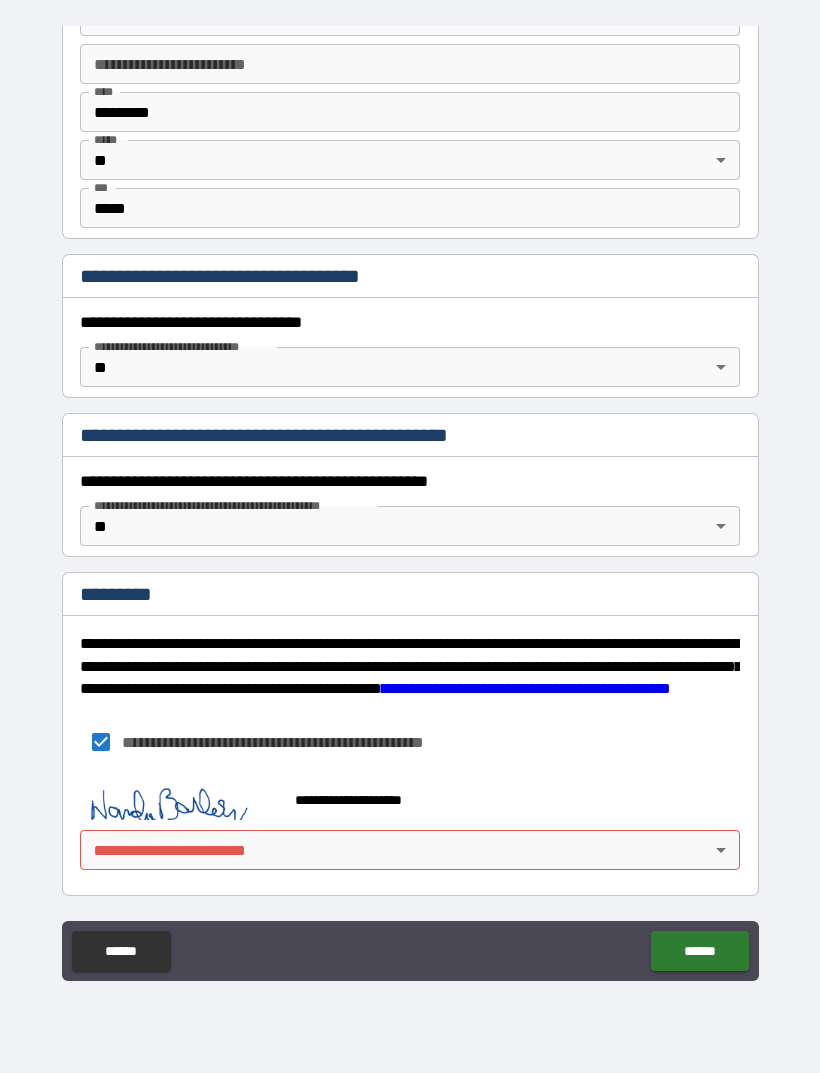 scroll, scrollTop: 1455, scrollLeft: 0, axis: vertical 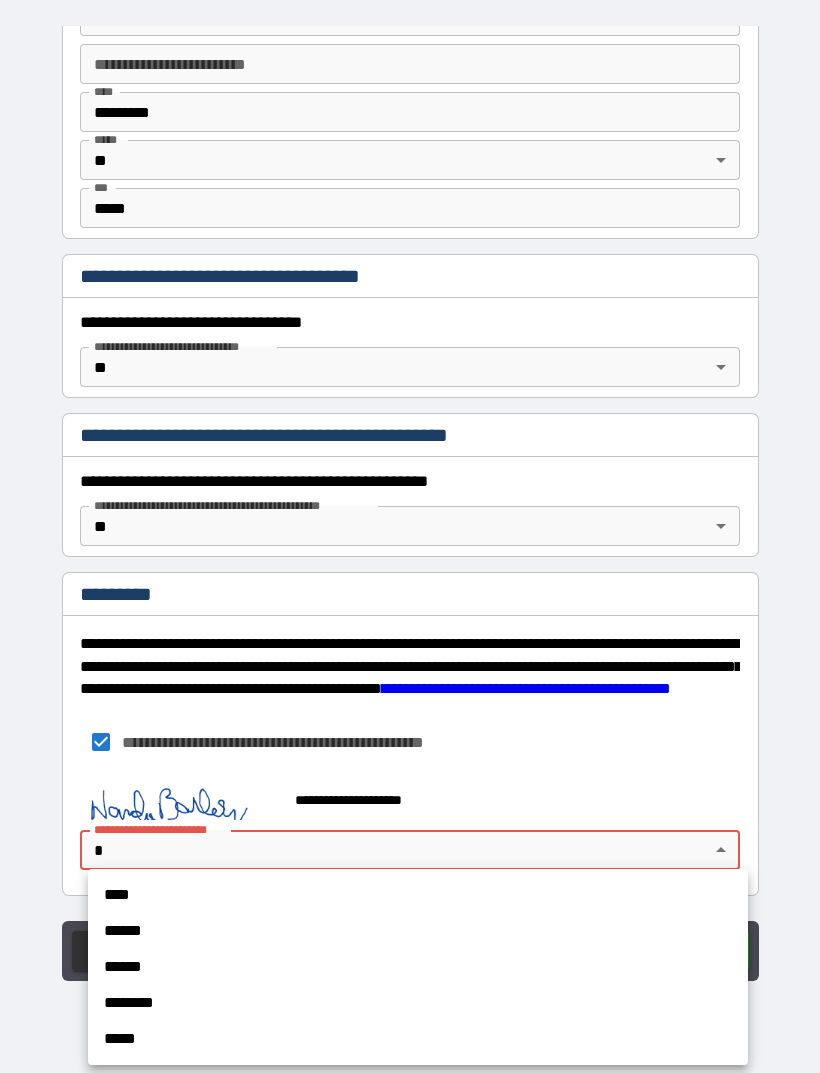 click on "****" at bounding box center (418, 895) 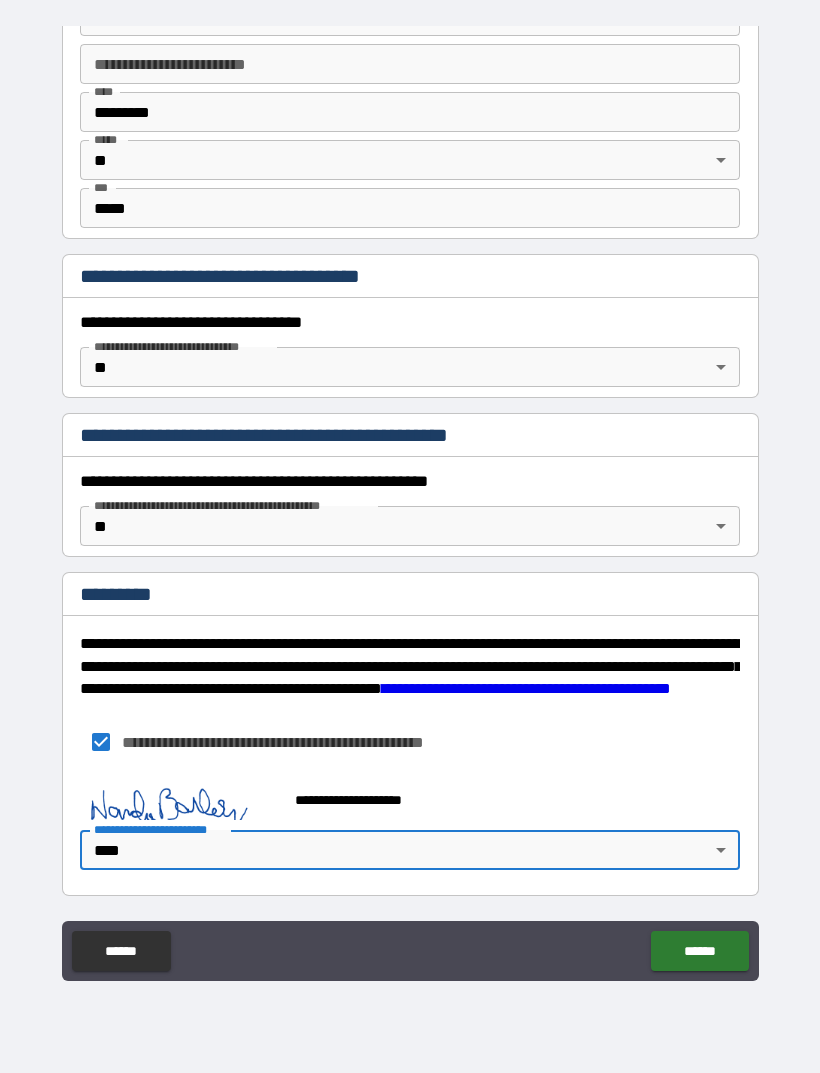 type on "*" 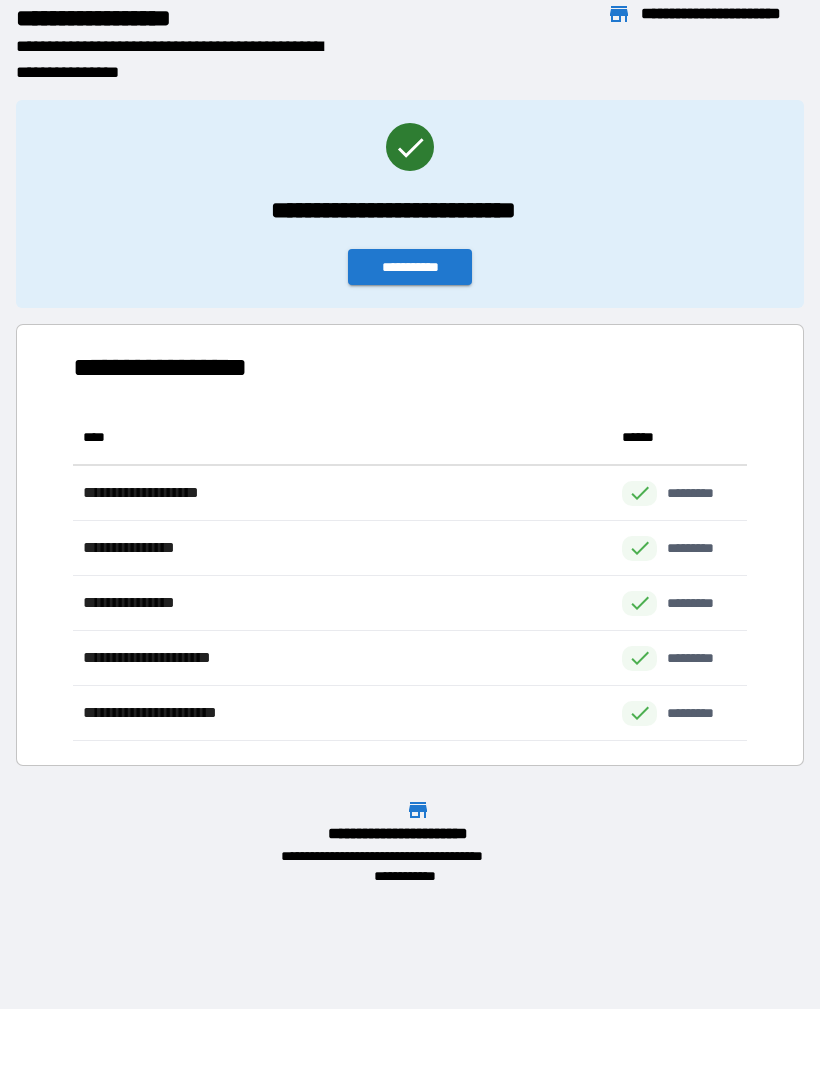 scroll, scrollTop: 1, scrollLeft: 1, axis: both 